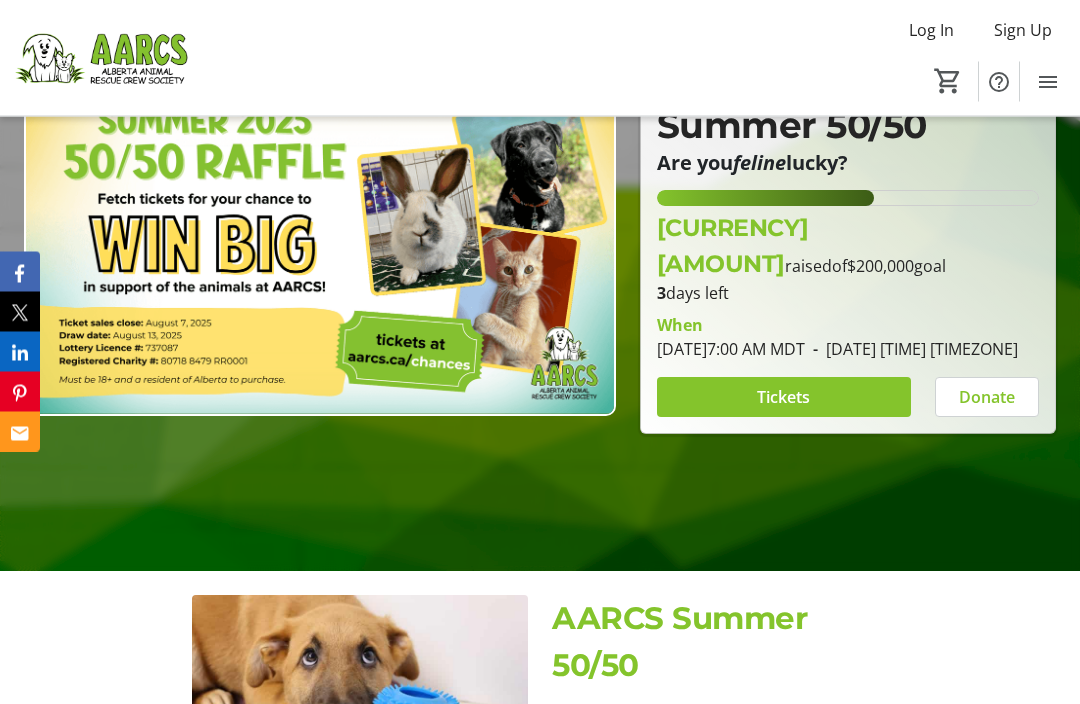 scroll, scrollTop: 242, scrollLeft: 0, axis: vertical 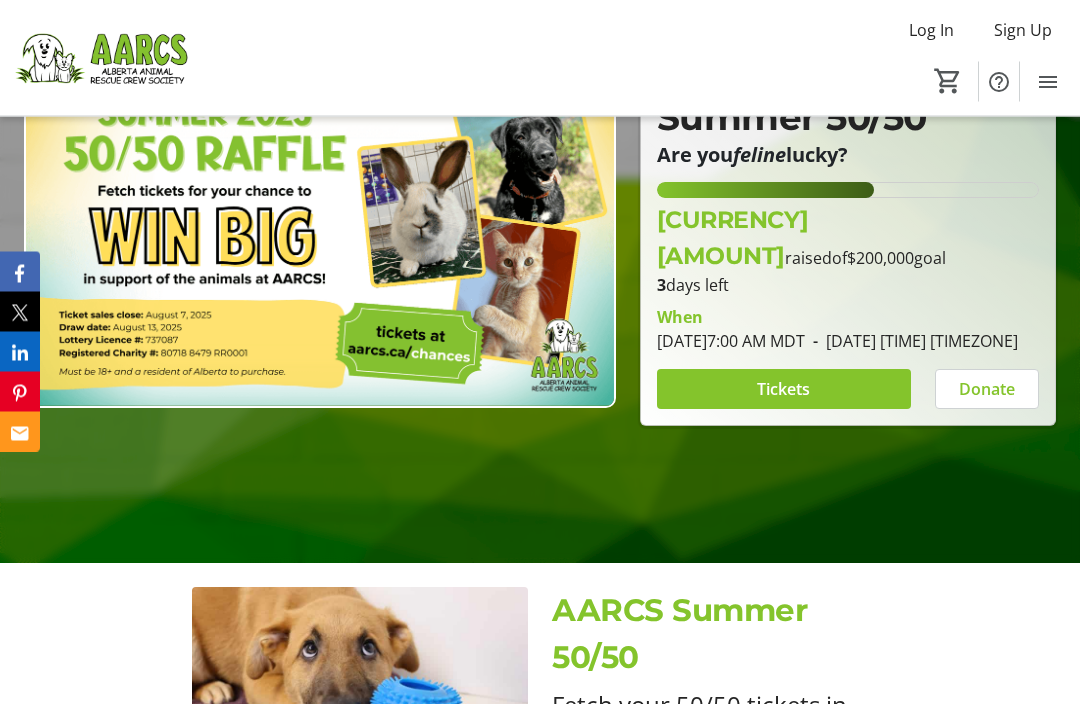 click on "Tickets" at bounding box center [783, 390] 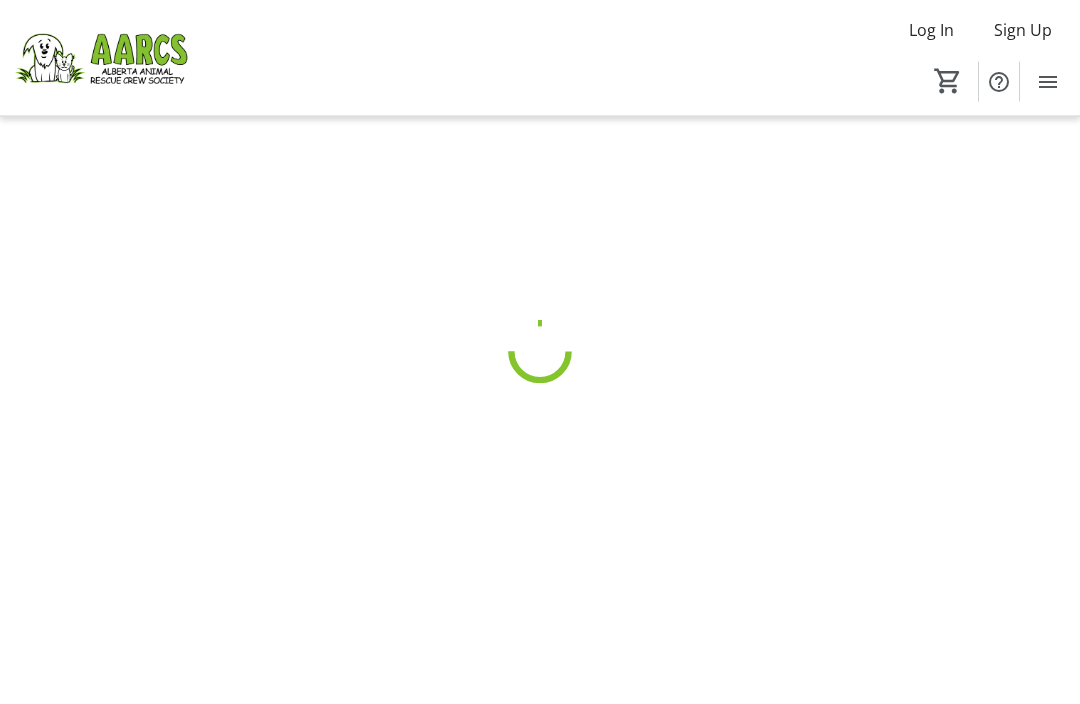 scroll, scrollTop: 0, scrollLeft: 0, axis: both 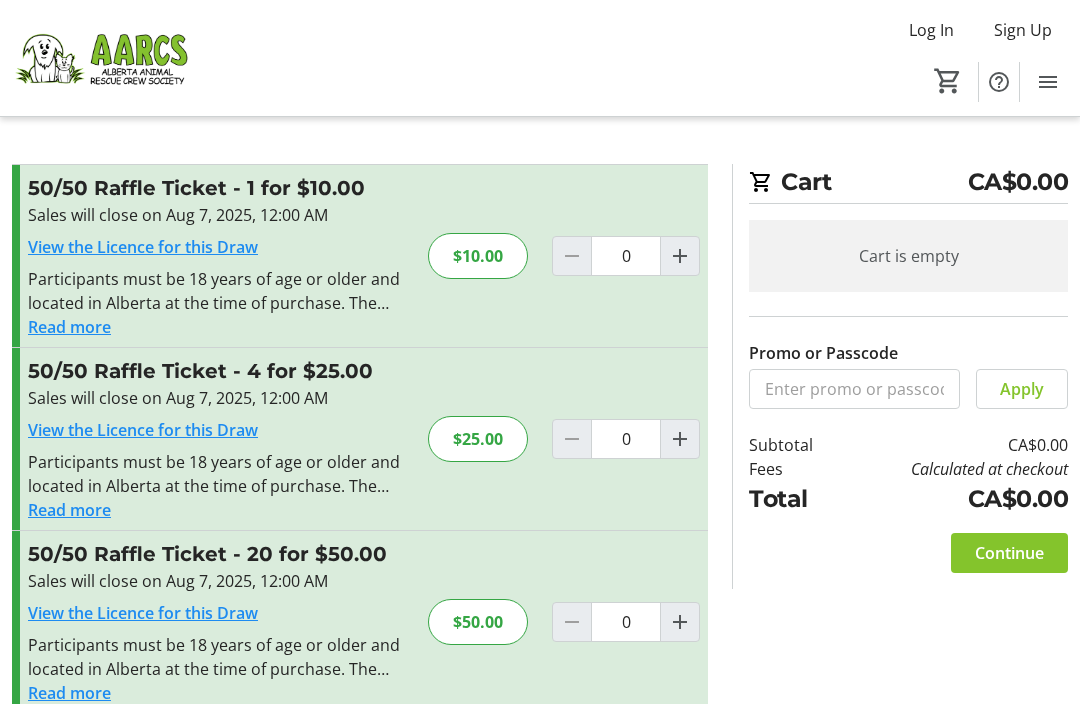 click 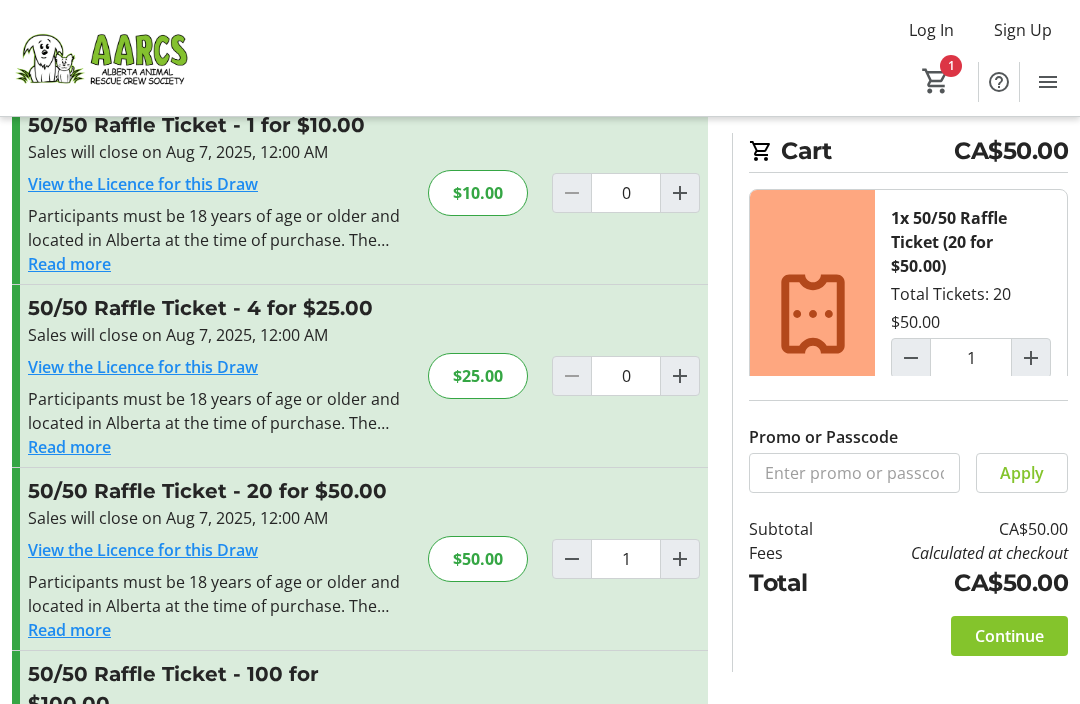 scroll, scrollTop: 181, scrollLeft: 0, axis: vertical 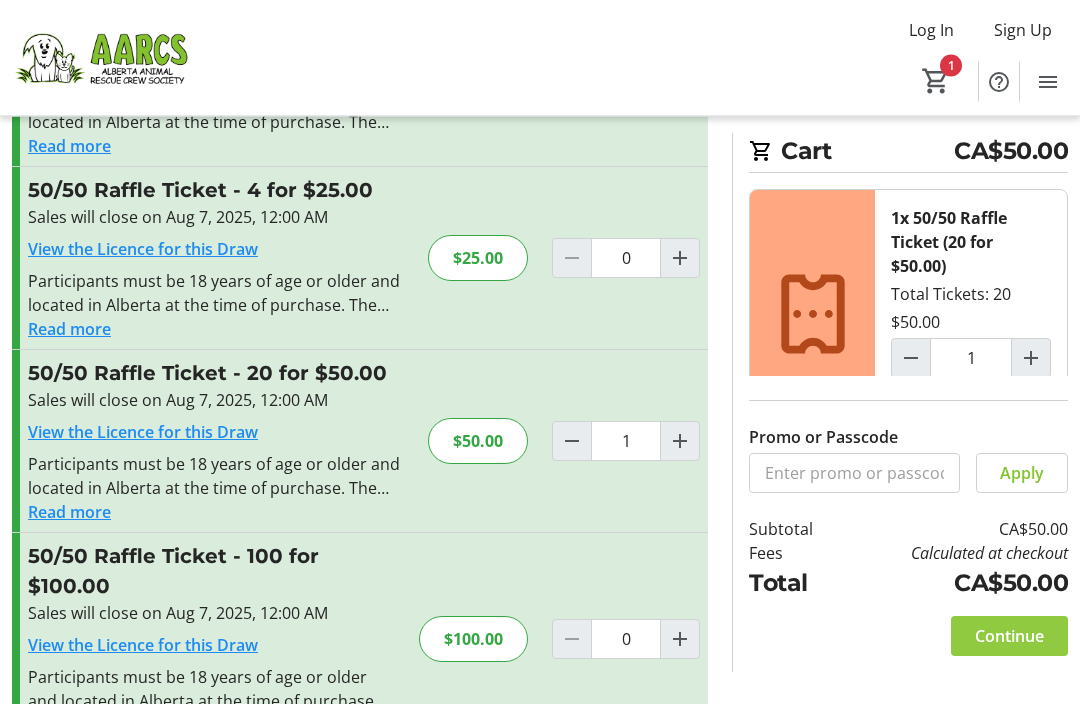 click on "Continue" 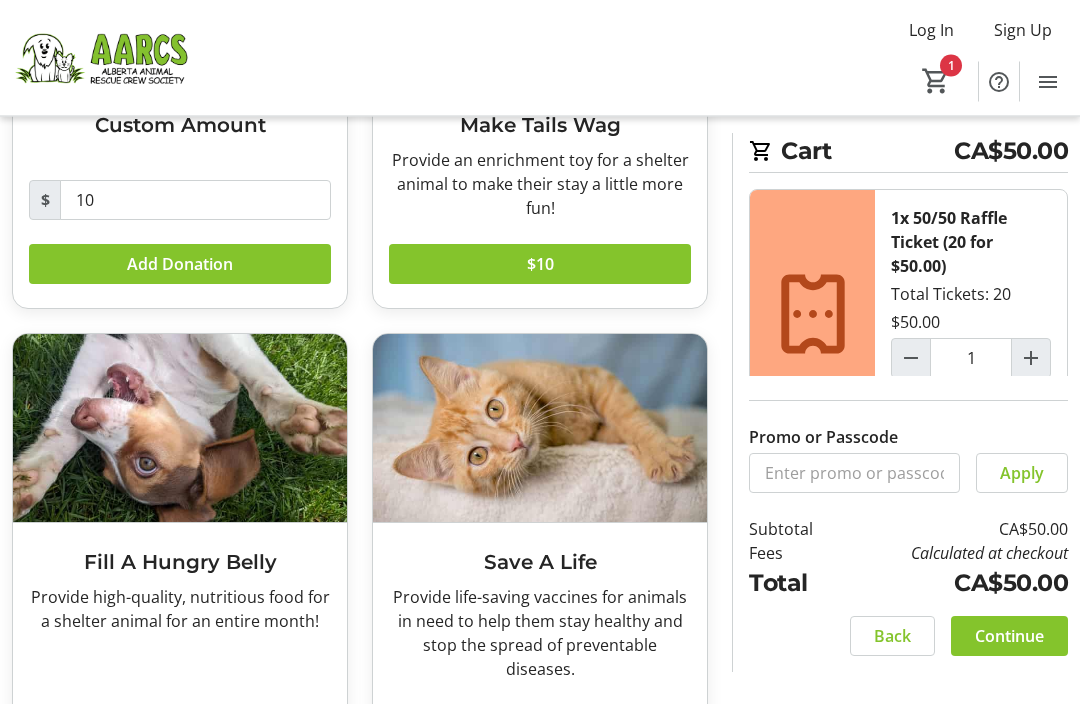 scroll, scrollTop: 328, scrollLeft: 0, axis: vertical 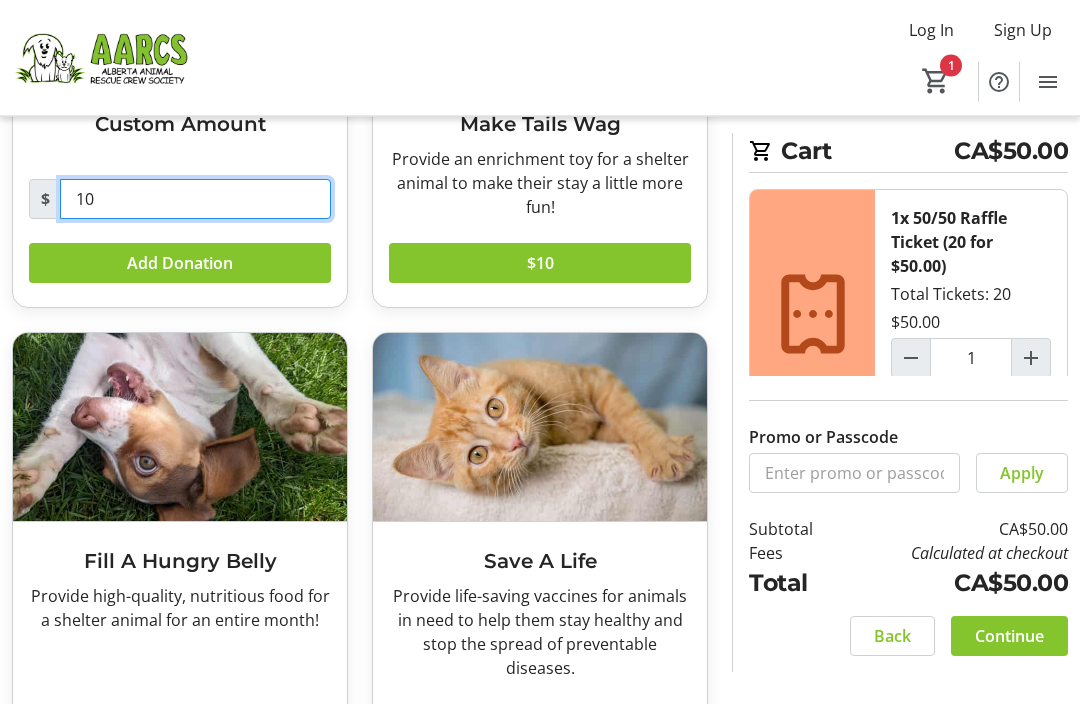 click on "10" at bounding box center [195, 200] 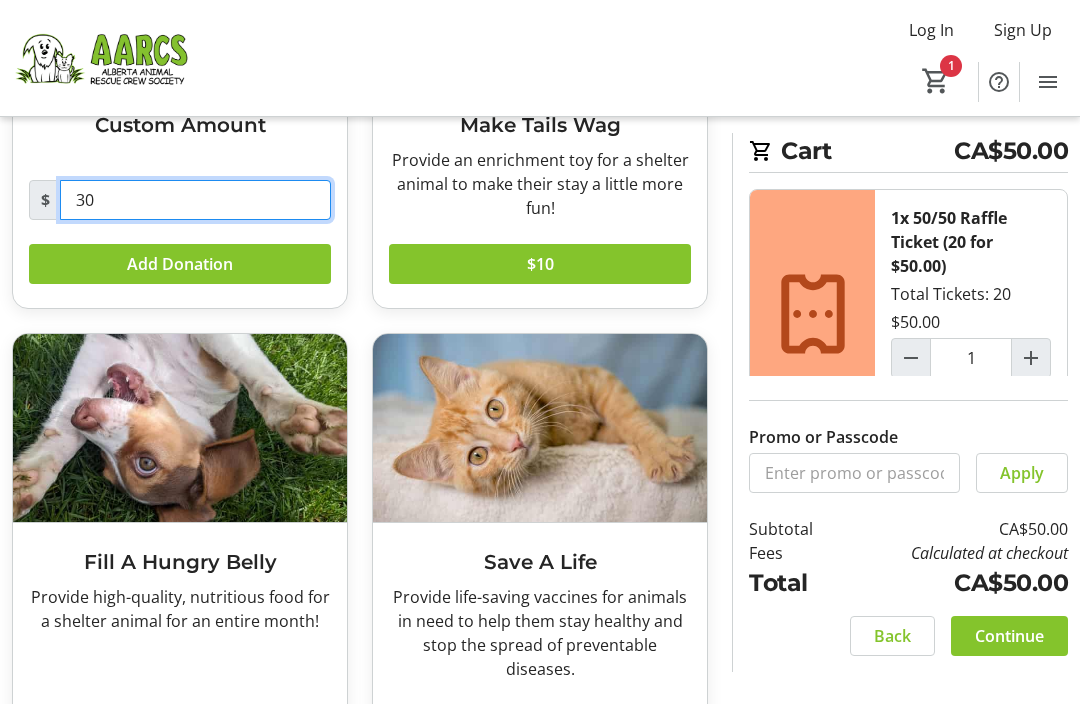 type on "30" 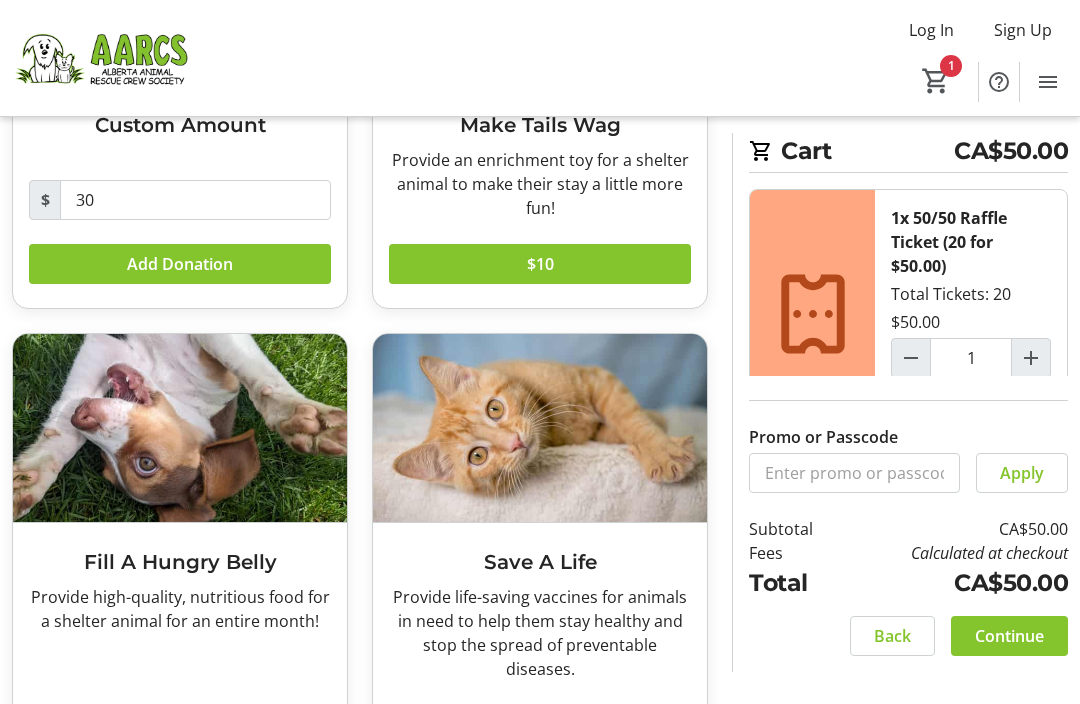 click on "Add Donation" 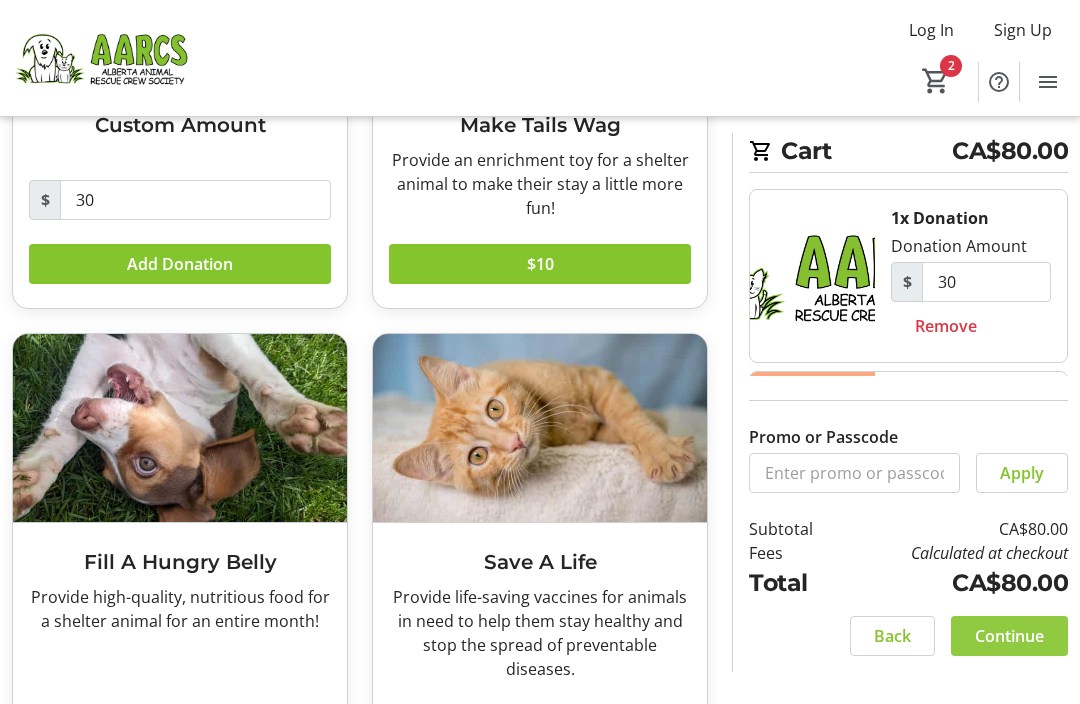 click on "Continue" 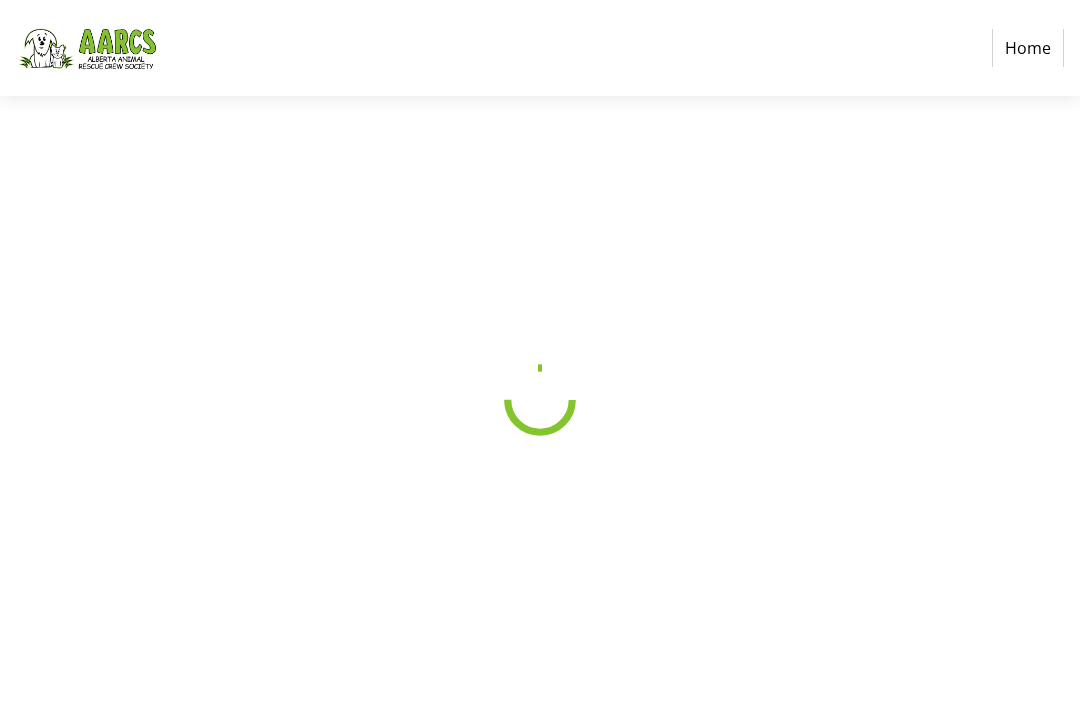 scroll, scrollTop: 0, scrollLeft: 0, axis: both 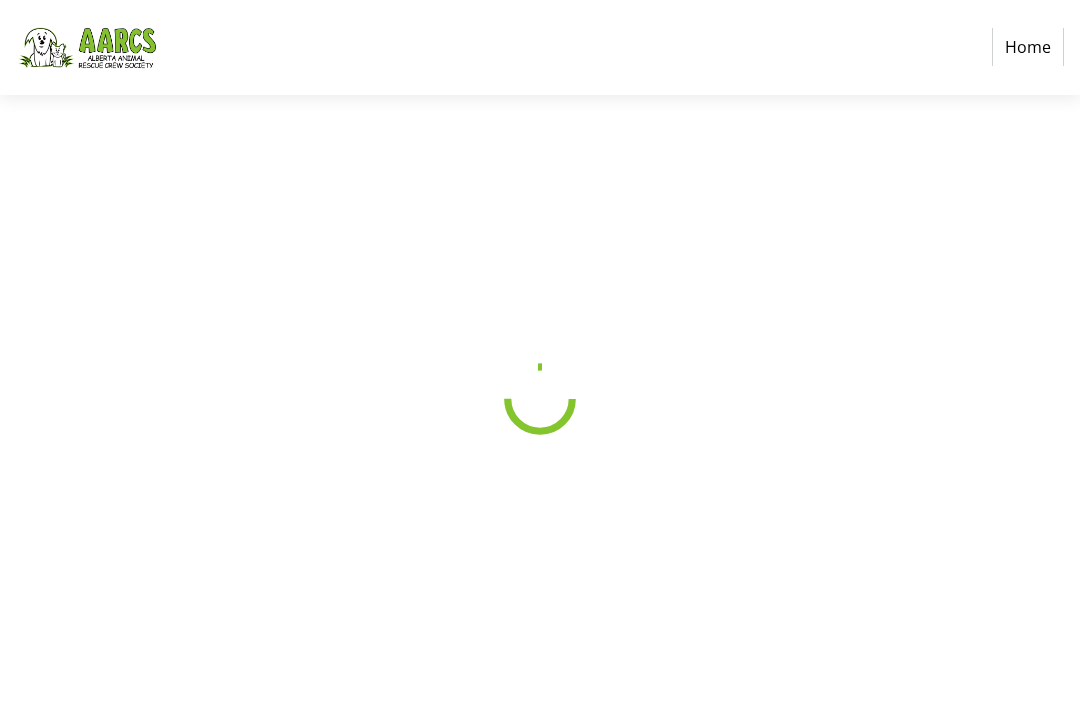 select on "CA" 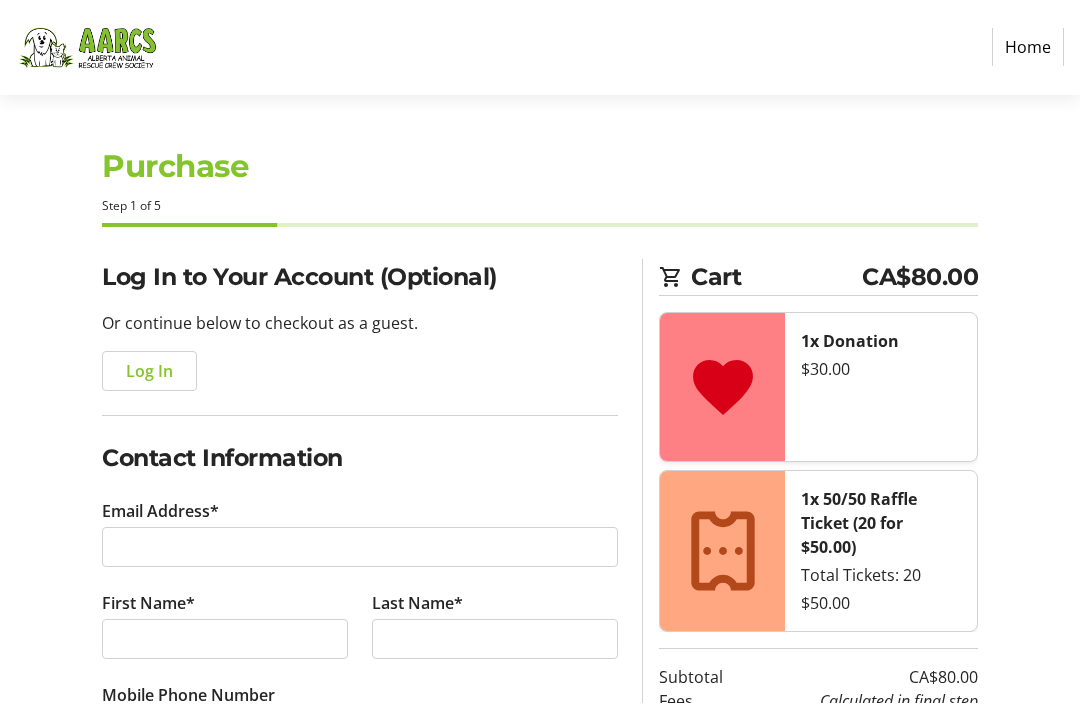 scroll, scrollTop: 1, scrollLeft: 0, axis: vertical 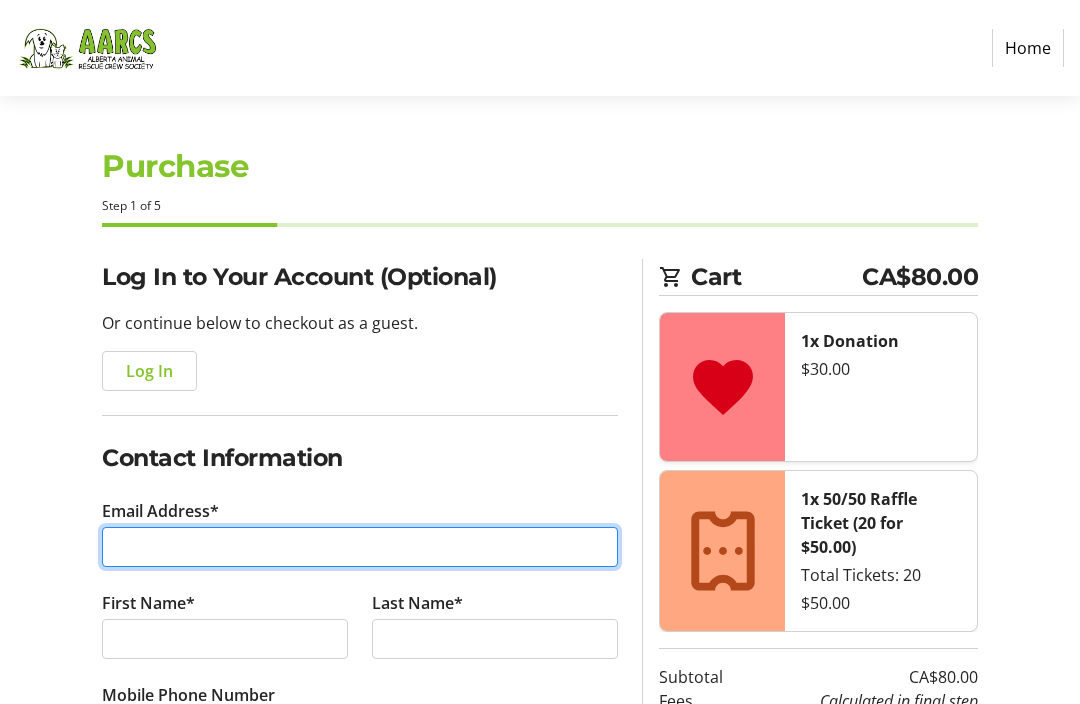 click on "Email Address*" at bounding box center [360, 547] 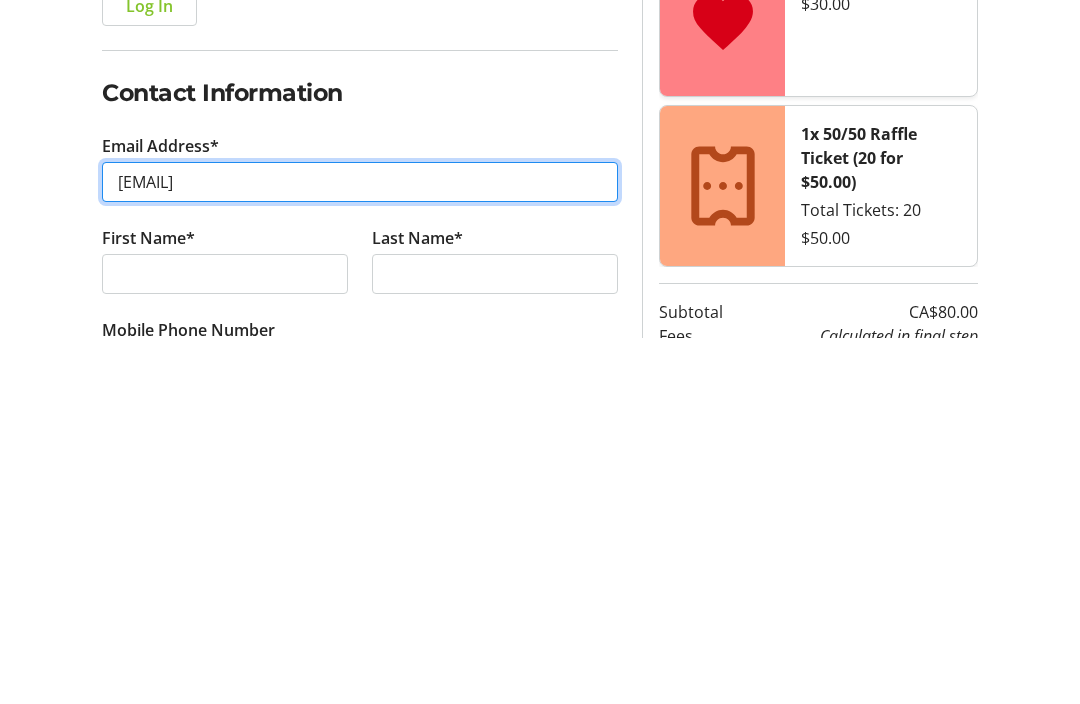 type on "[EMAIL]" 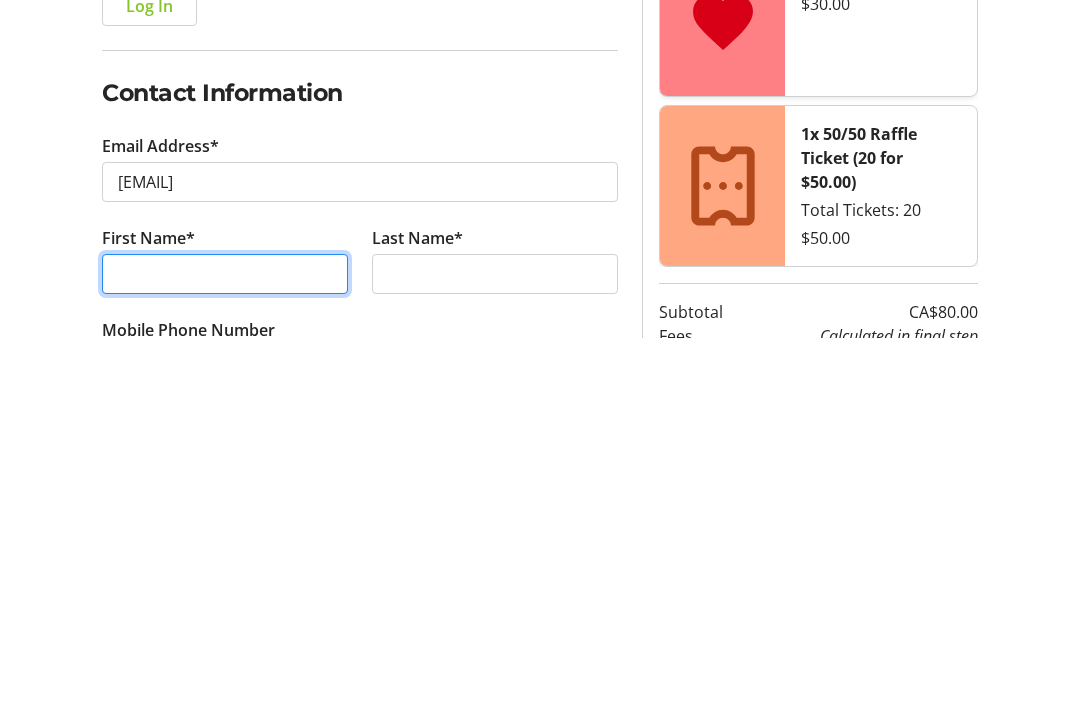 click on "First Name*" at bounding box center [225, 640] 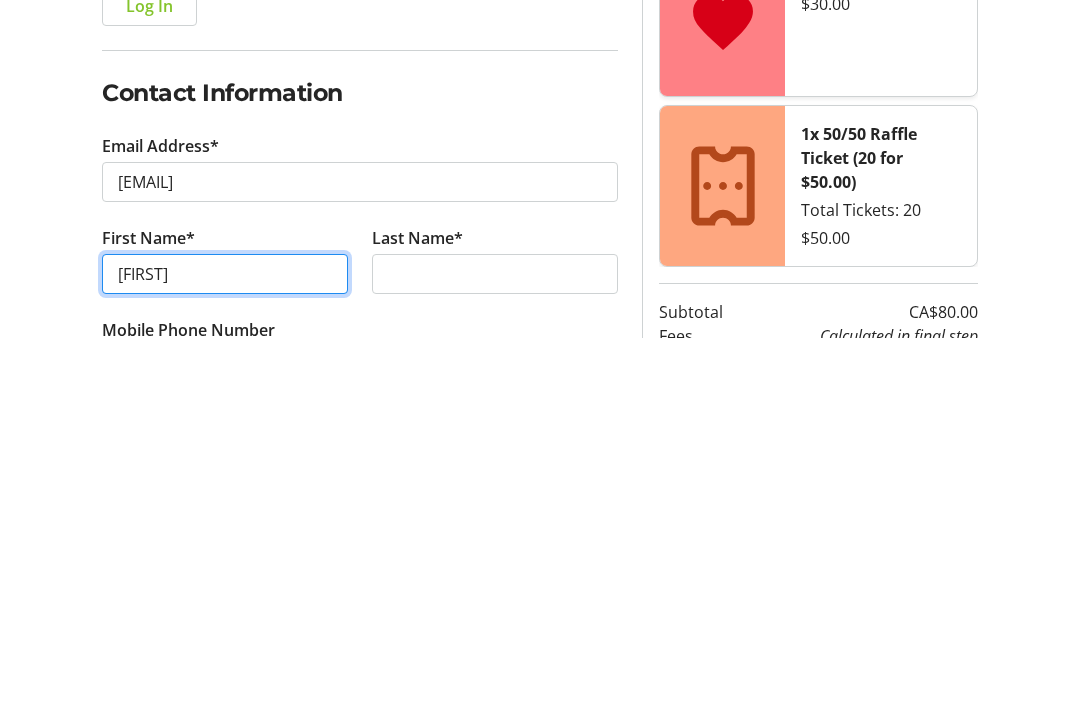 type on "[FIRST]" 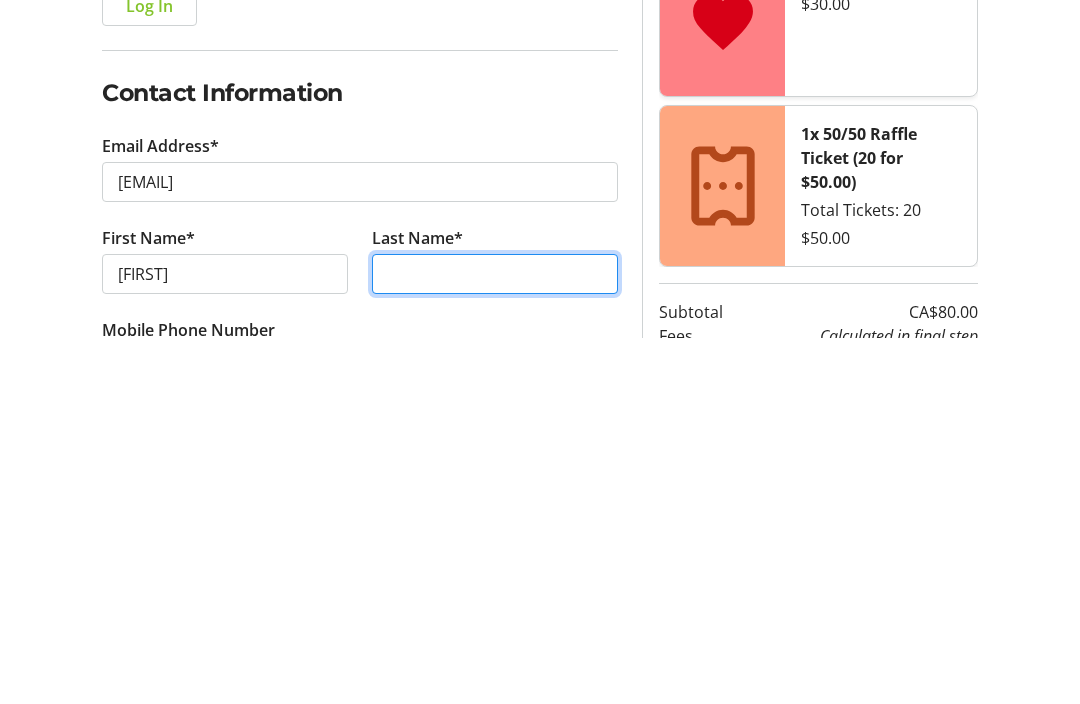 click on "Last Name*" at bounding box center [495, 640] 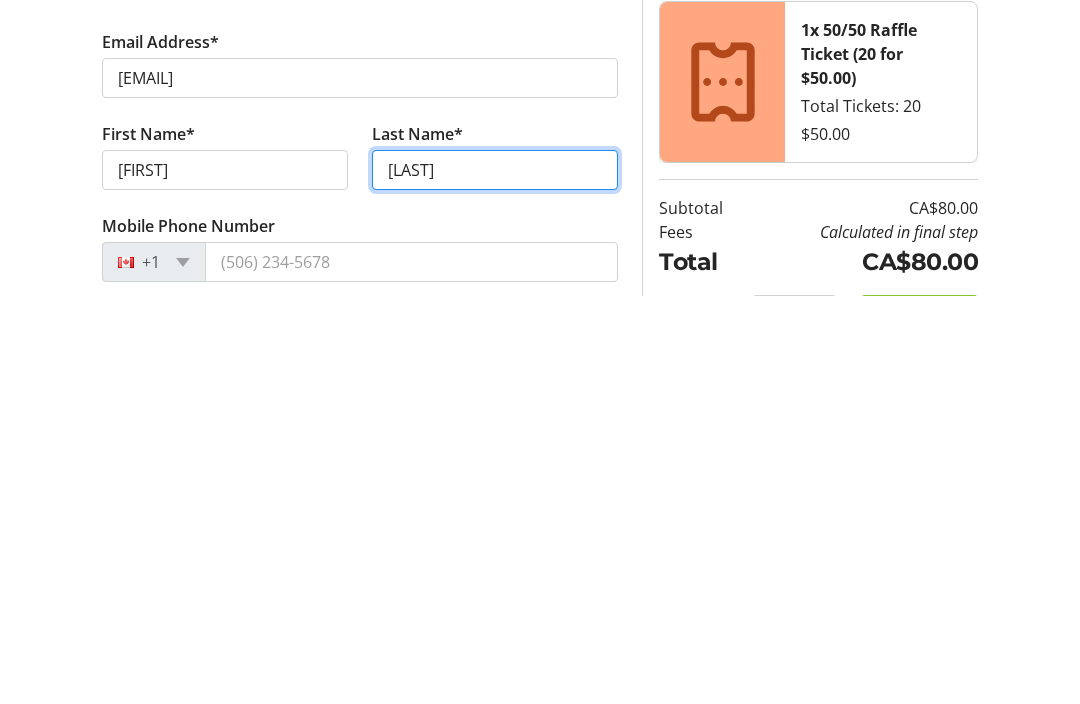 scroll, scrollTop: 80, scrollLeft: 0, axis: vertical 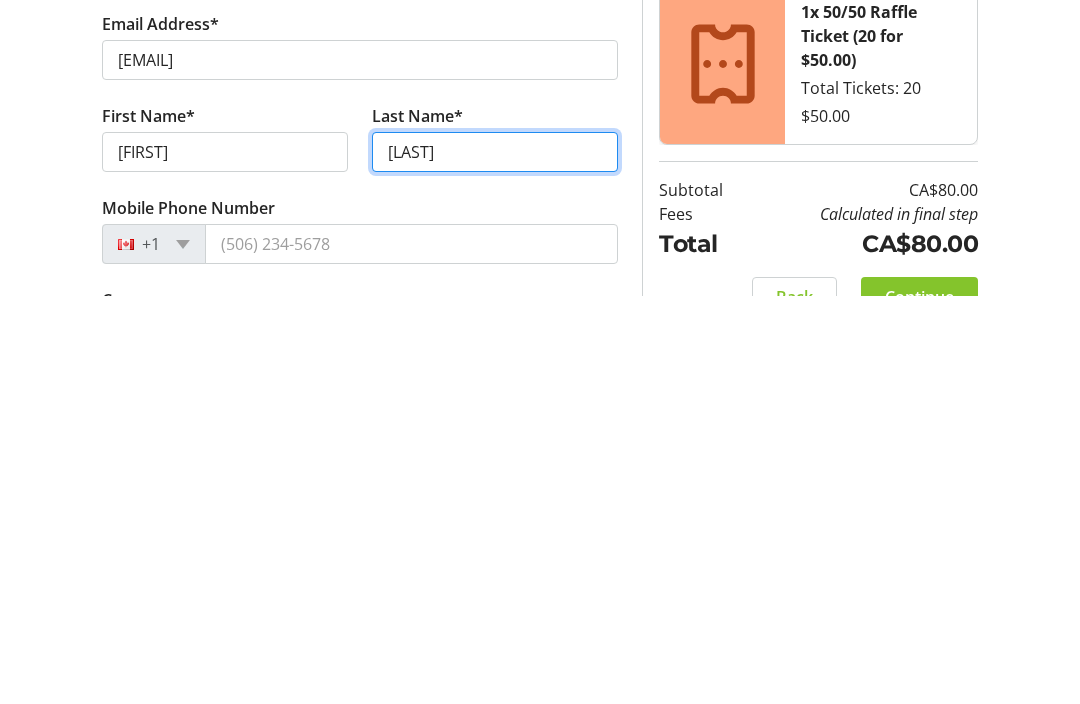 type on "[LAST]" 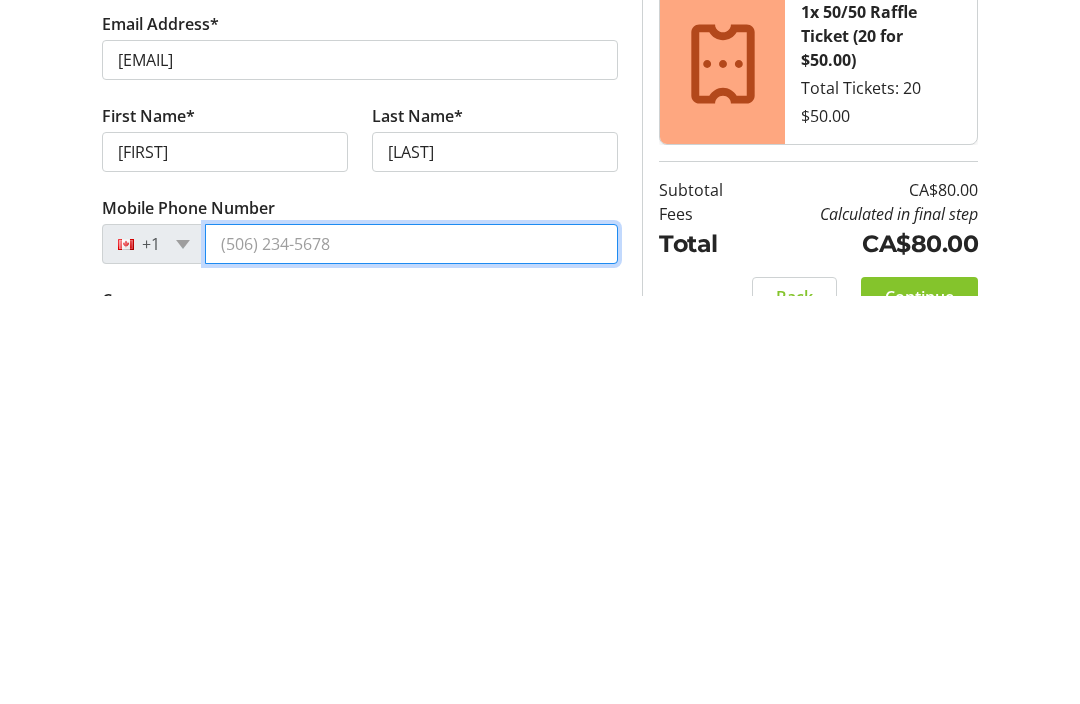 click on "Mobile Phone Number" at bounding box center (411, 652) 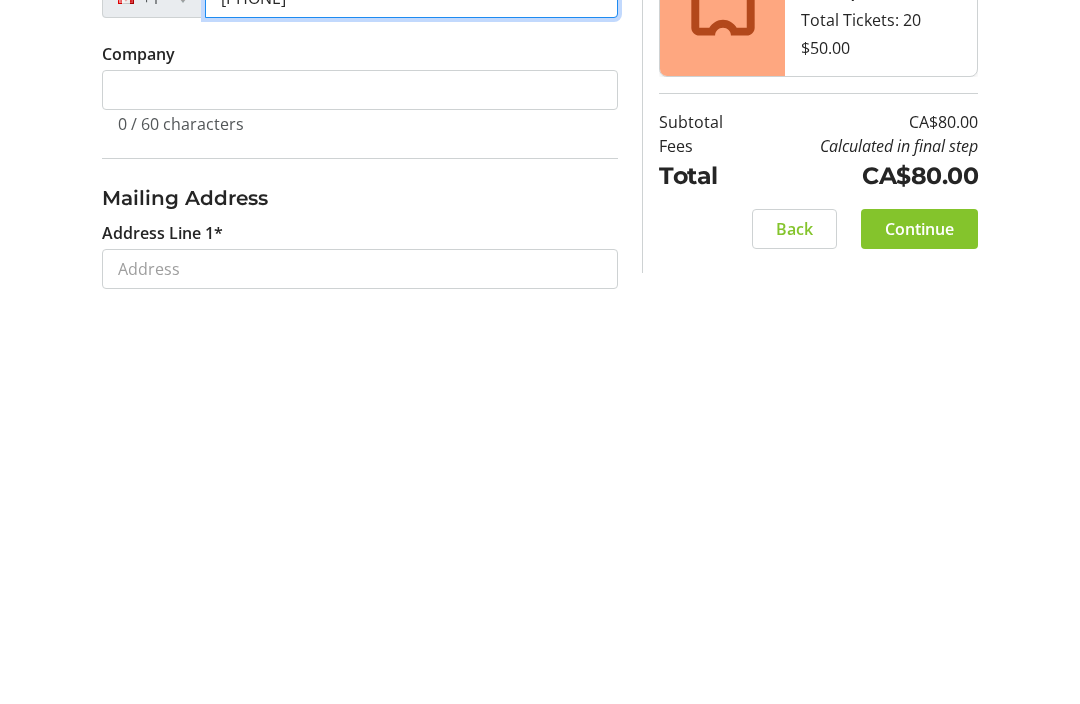 scroll, scrollTop: 327, scrollLeft: 0, axis: vertical 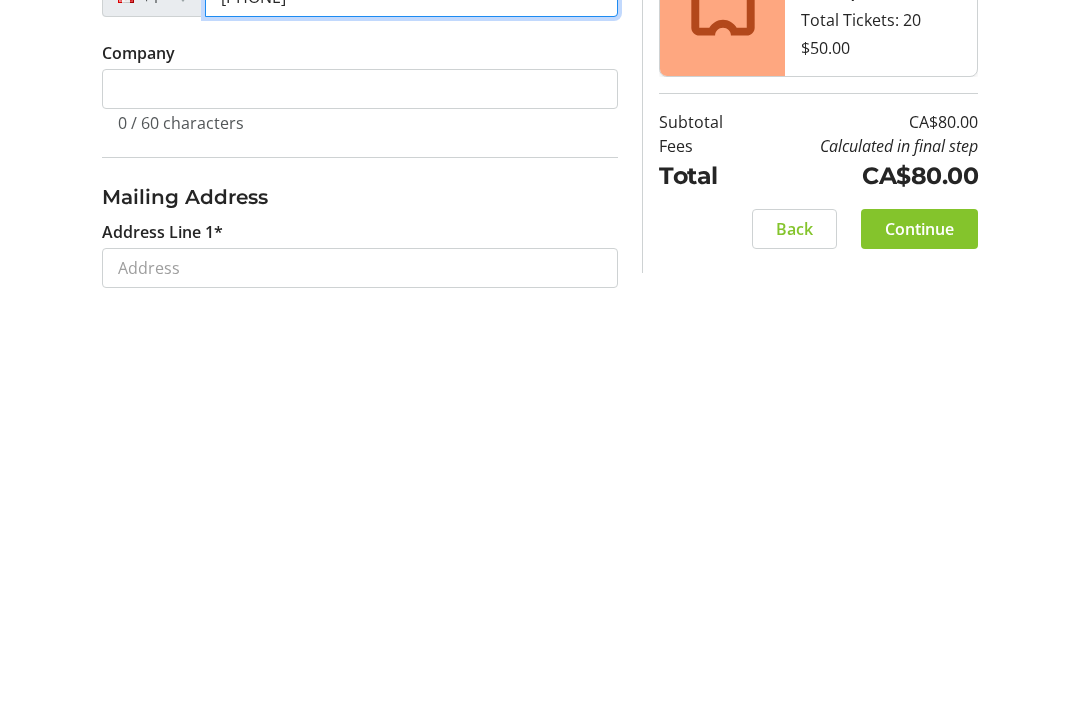 type on "[PHONE]" 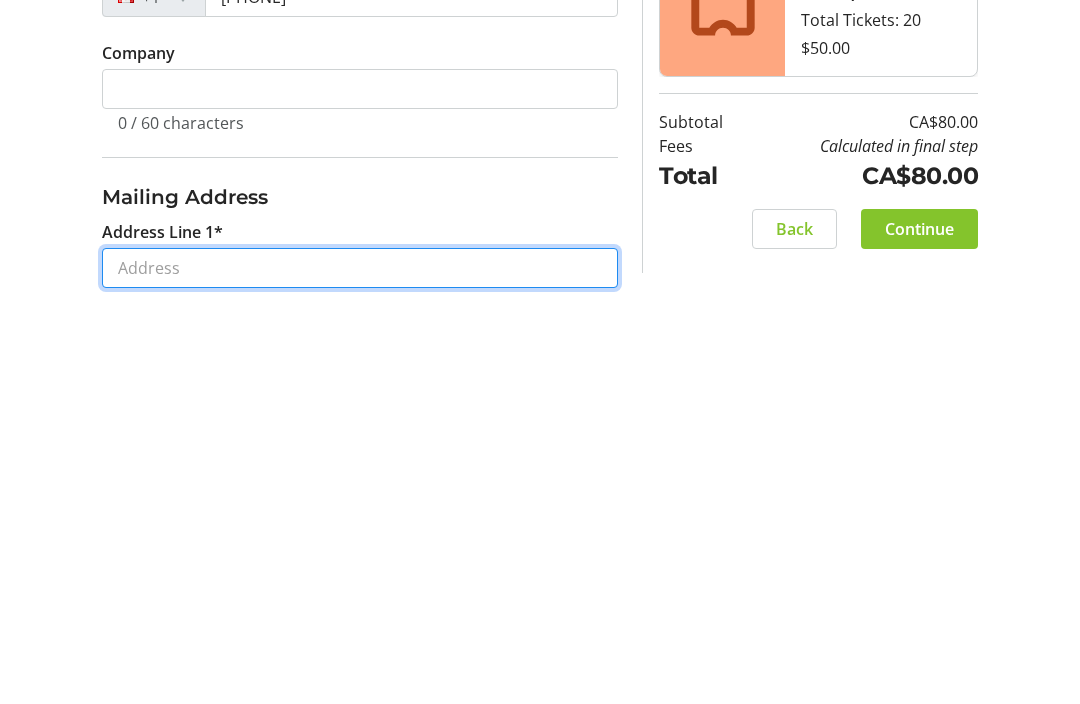 click on "Address Line 1*" at bounding box center (360, 676) 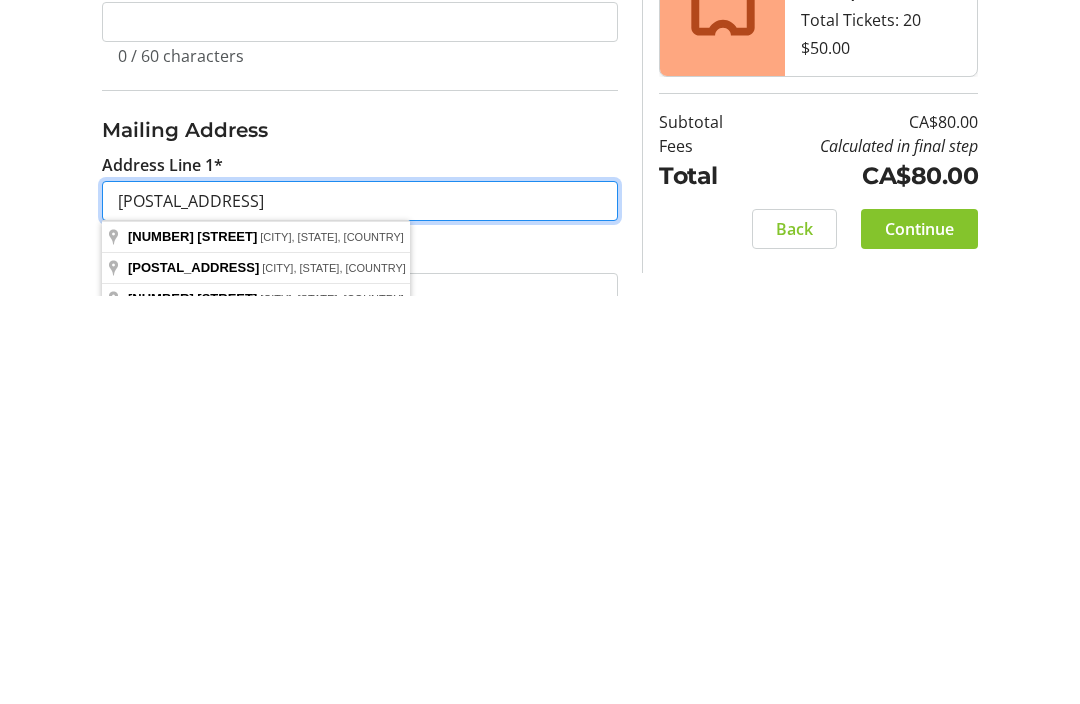 scroll, scrollTop: 401, scrollLeft: 0, axis: vertical 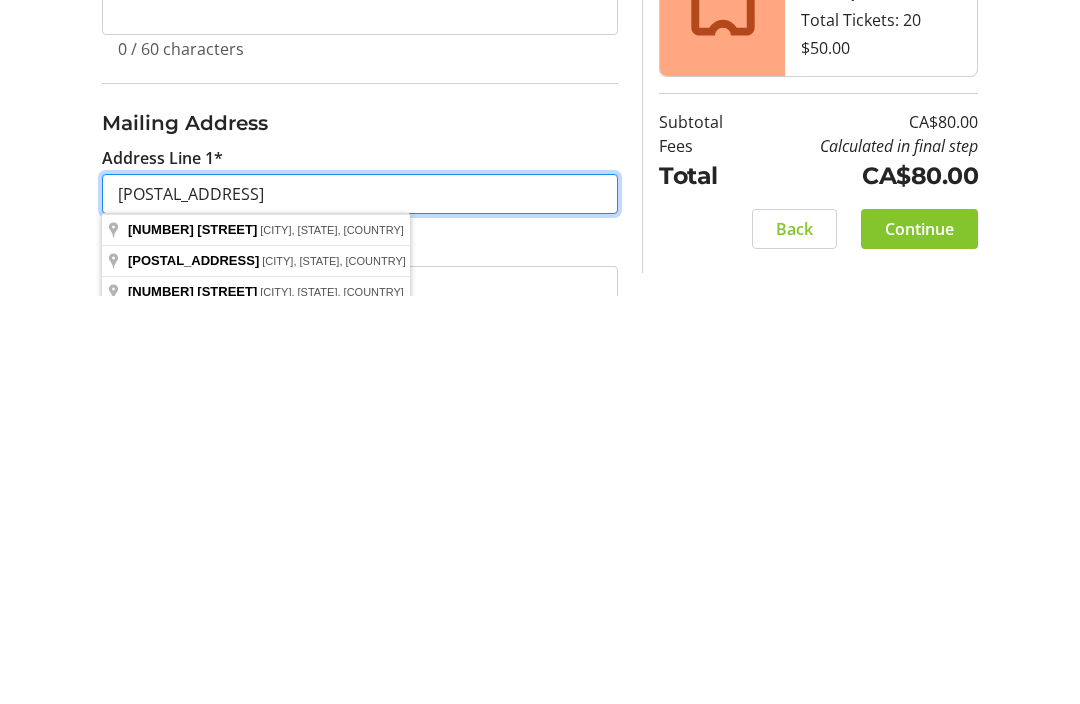 type on "[POSTAL_ADDRESS]" 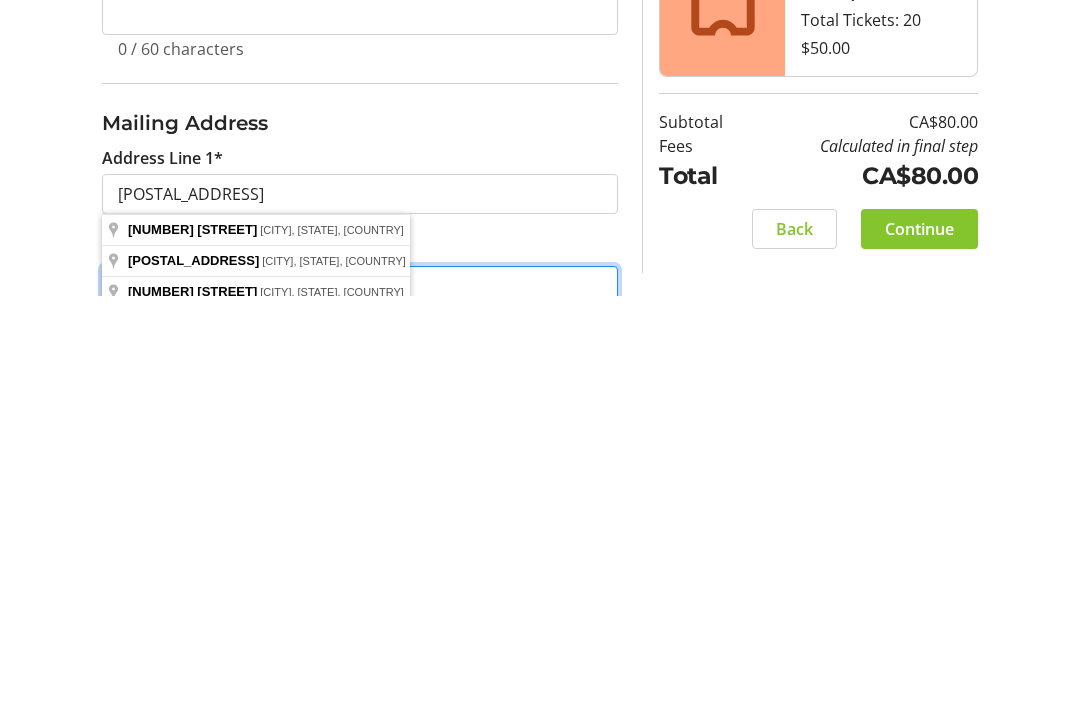 click on "Address Line 2" at bounding box center [360, 694] 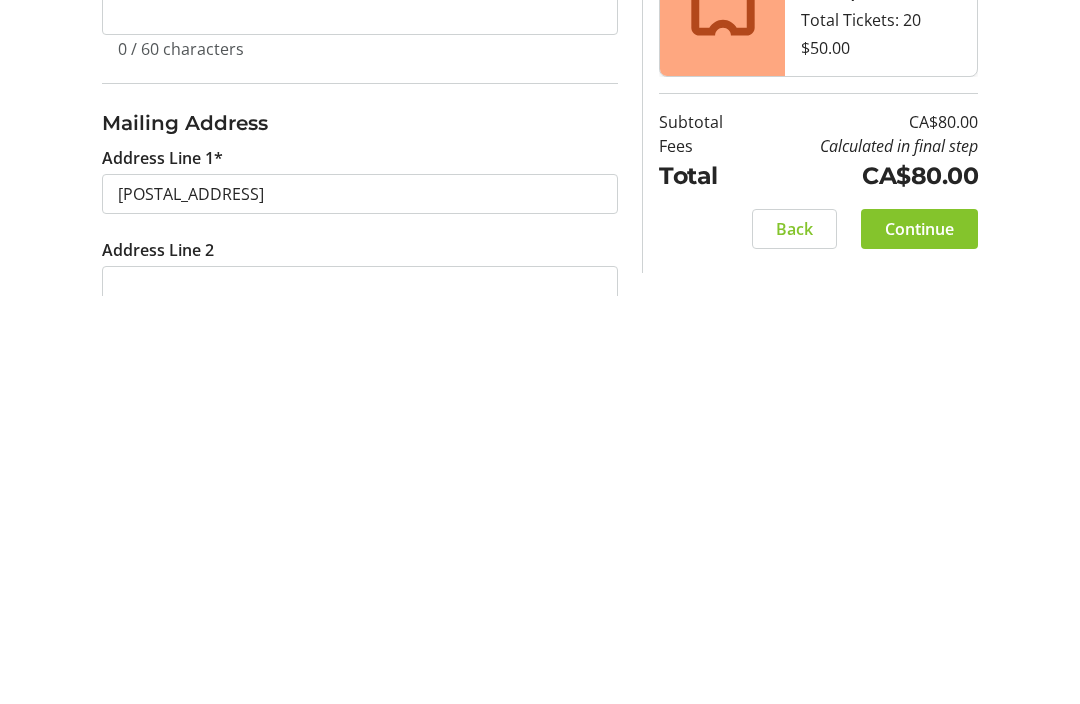click on "Email Address* [EMAIL] First Name* [FIRST] Last Name* [LAST] Mobile Phone Number +1 [PHONE] Company Mailing Address Address Line 1* [POSTAL_ADDRESS] Address Line 2 City* State/Province* [STATE] or Province [STATE] or Province Alberta British Columbia Manitoba New Brunswick Newfoundland and Labrador Nova Scotia Ontario Prince Edward Island Quebec Saskatchewan Northwest Territories Nunavut Yukon Zip Code/Postal Code* [POSTAL_CODE] Country* Country Country Afghanistan Åland Islands Albania Algeria American Samoa Andorra Angola Anguilla Antarctica Antigua and Barbuda Argentina Armenia Aruba Australia Austria Azerbaijan The Bahamas Bahrain Bangladesh Barbados Belarus Belgium Belize Benin Bermuda Bhutan Bolivia Bonaire Bosnia and Herzegovina Botswana Bouvet Island Brazil Brunei Cart" 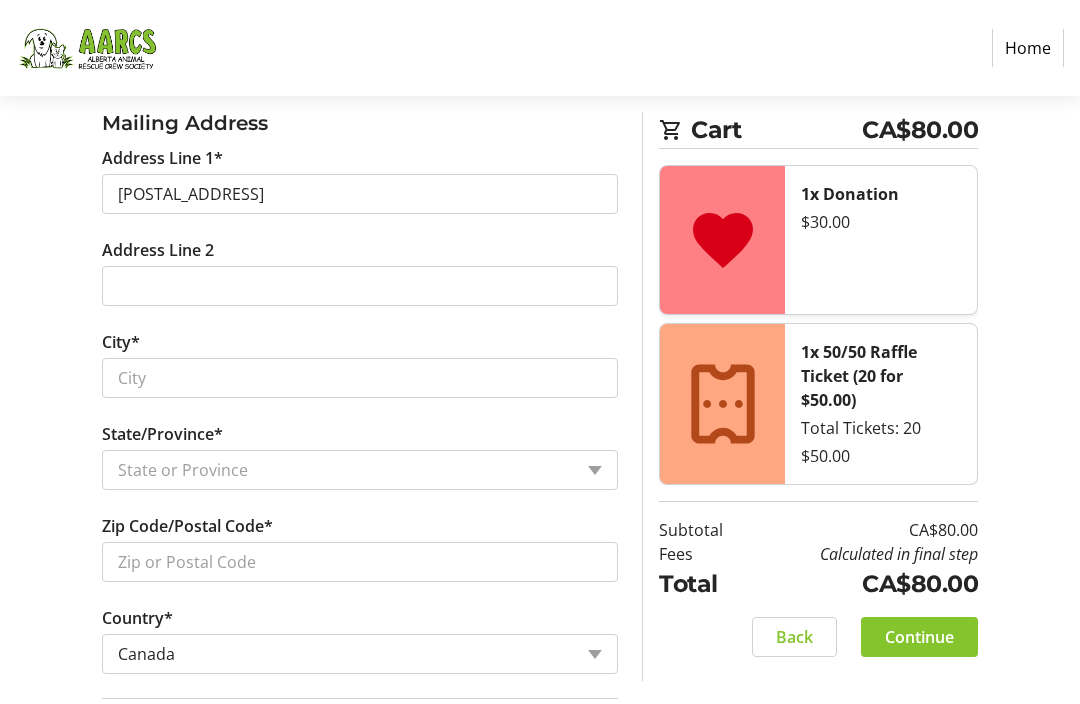 click 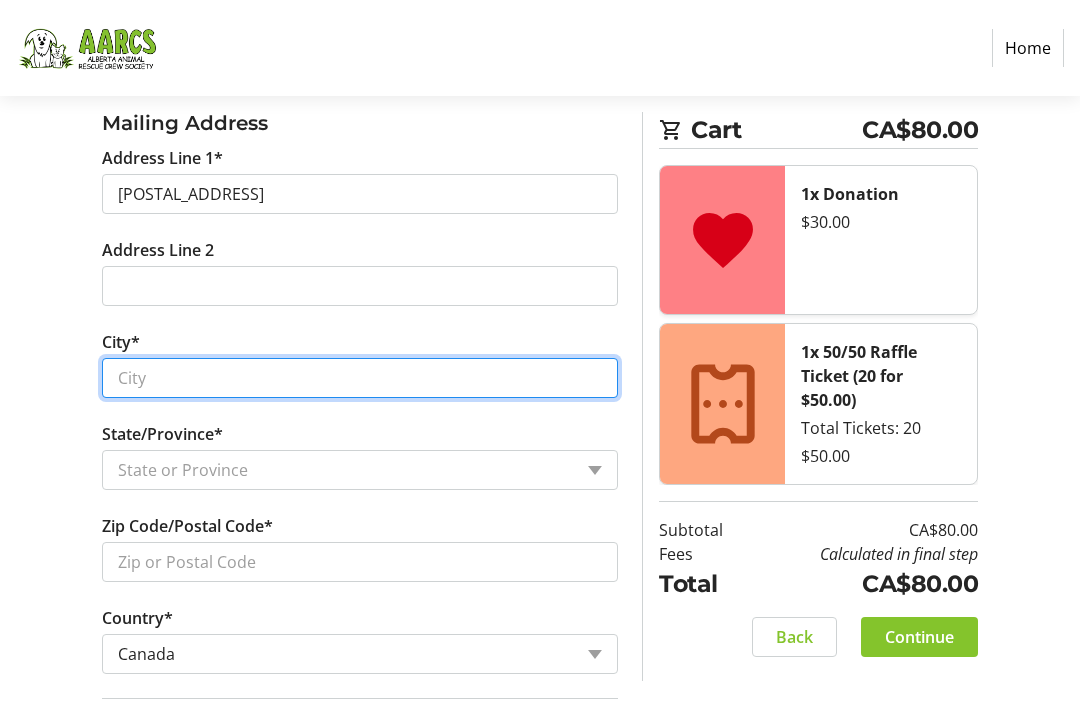 click on "City*" at bounding box center [360, 378] 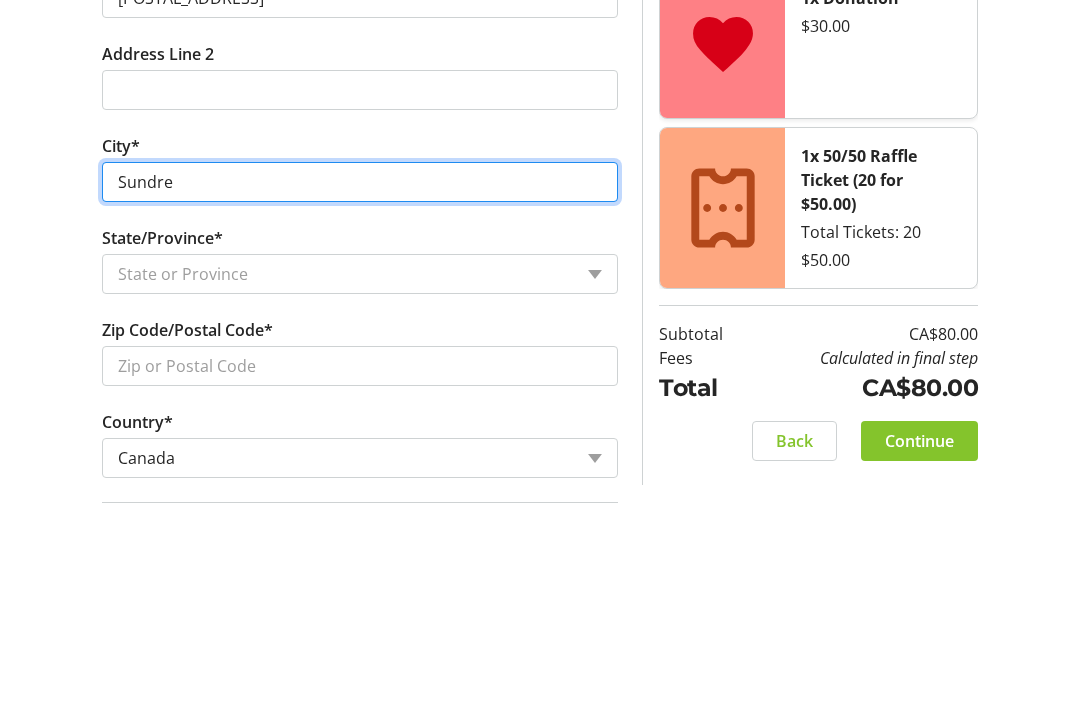 type on "Sundre" 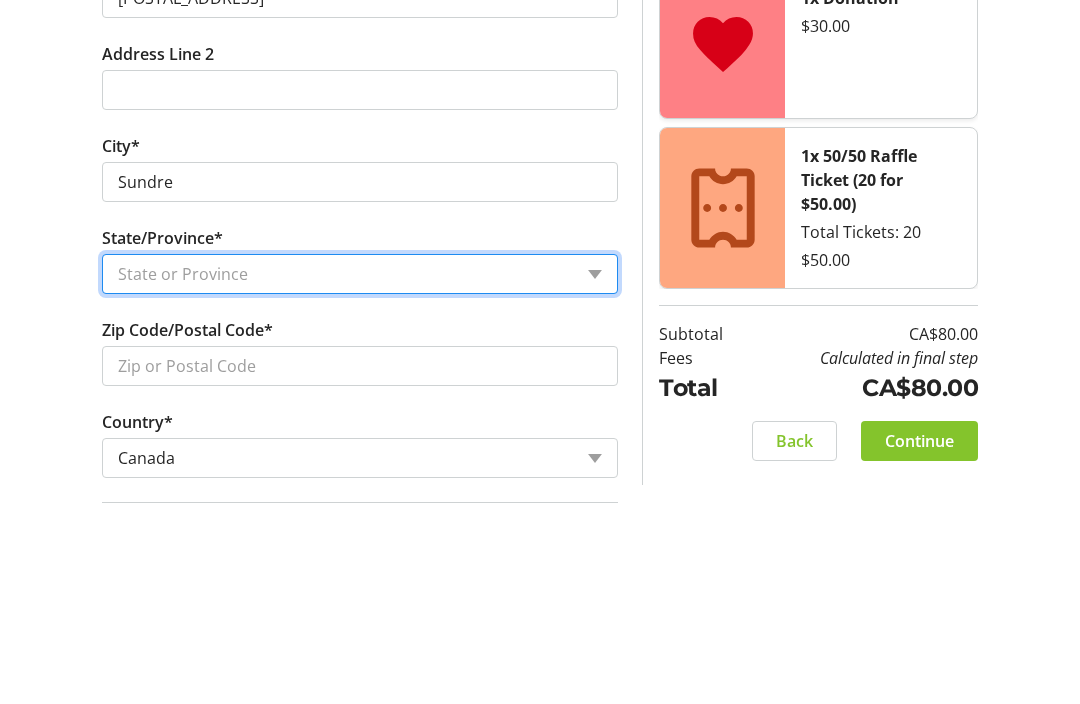 click on "State or Province  State or Province   Alberta   British Columbia   Manitoba   New Brunswick   Newfoundland and Labrador   Nova Scotia   Ontario   Prince Edward Island   Quebec   Saskatchewan   Northwest Territories   Nunavut   Yukon" at bounding box center (360, 470) 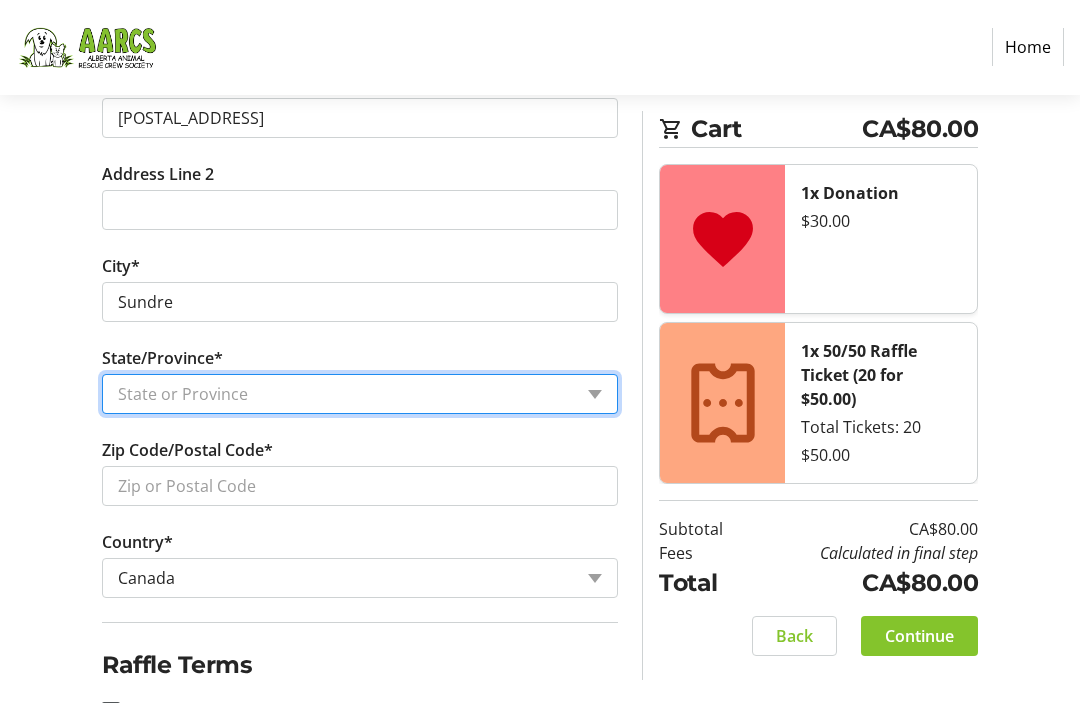 select on "AB" 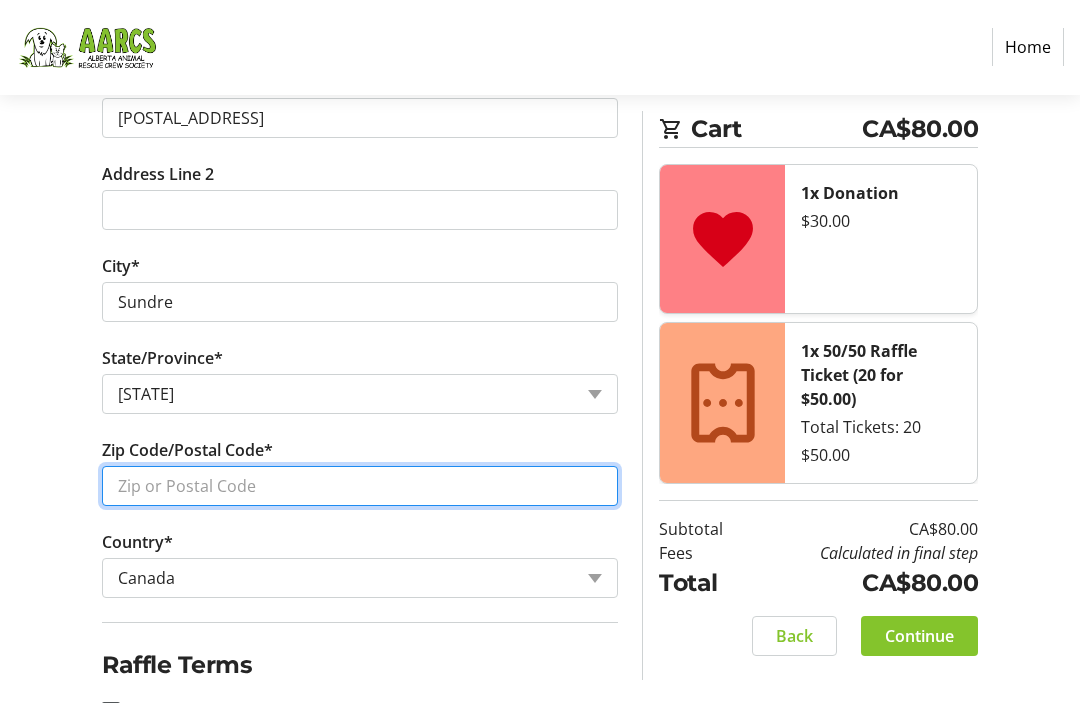 click on "Zip Code/Postal Code*" at bounding box center (360, 487) 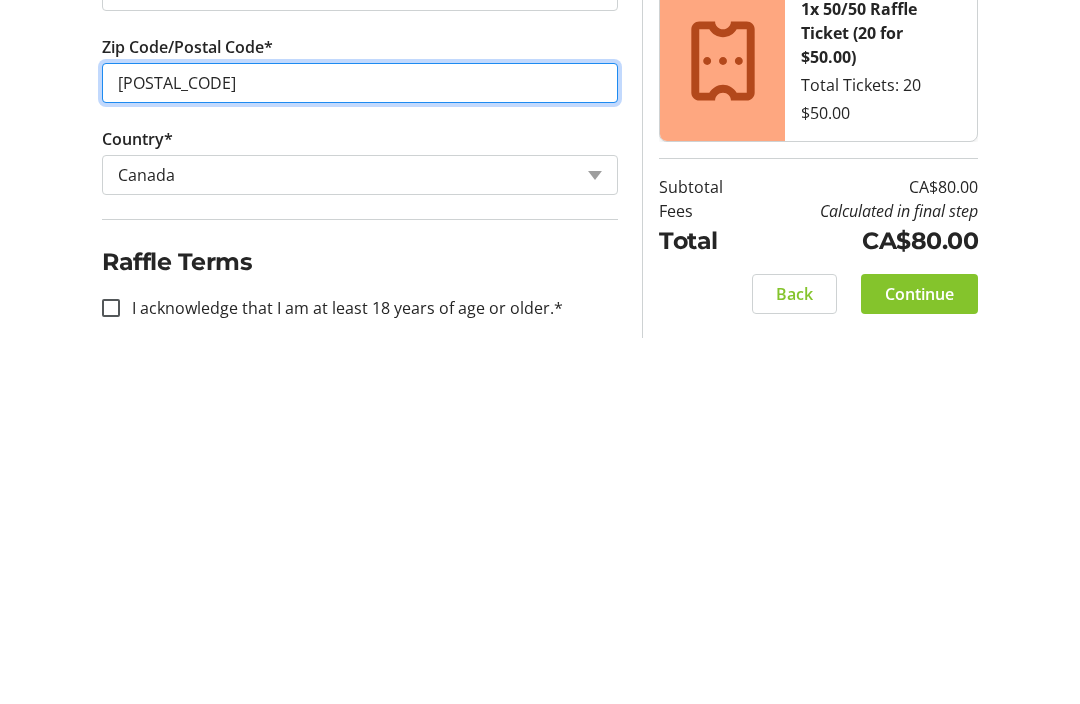 scroll, scrollTop: 950, scrollLeft: 0, axis: vertical 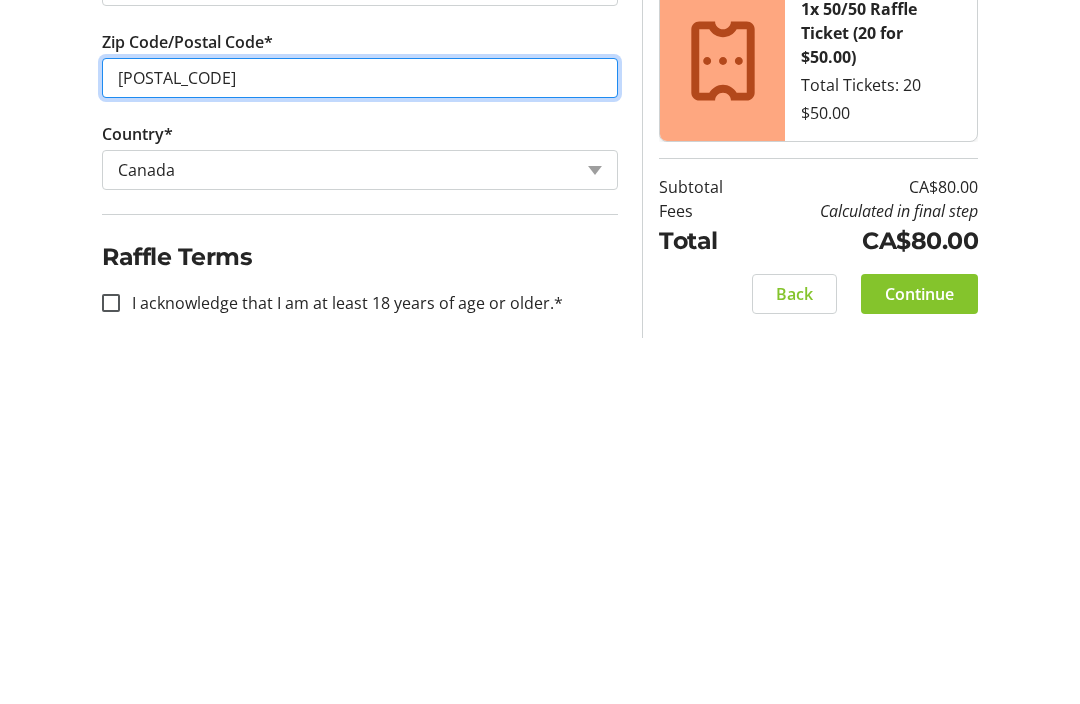 type on "[POSTAL_CODE]" 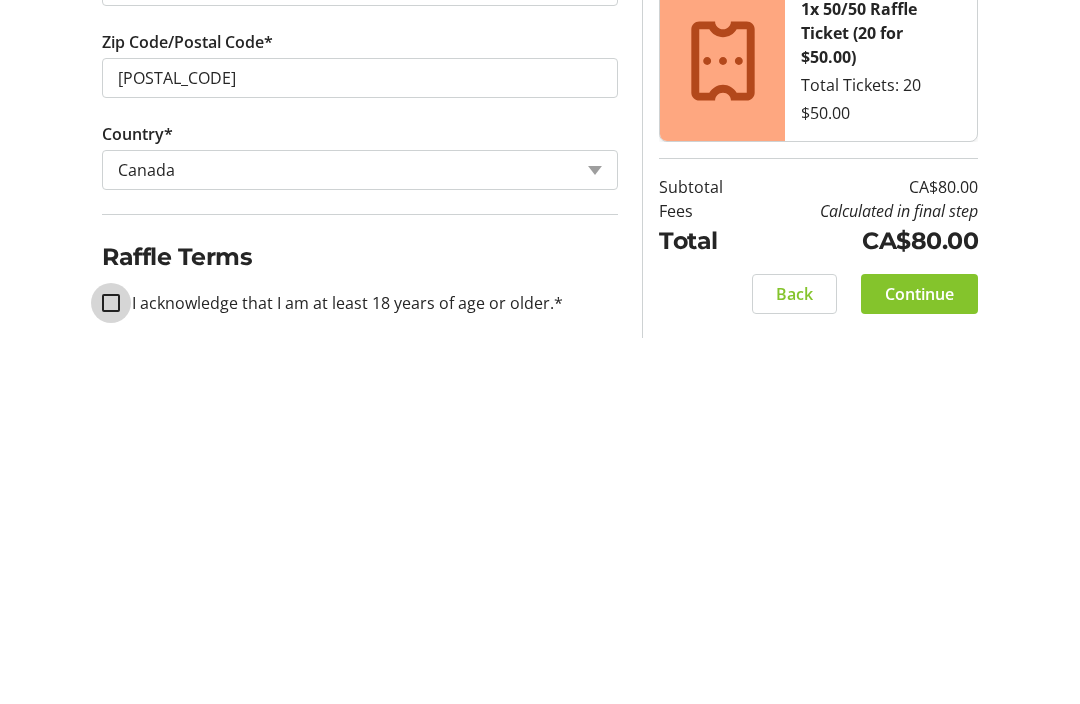 click on "I acknowledge that I am at least 18 years of age or older.*" at bounding box center (111, 646) 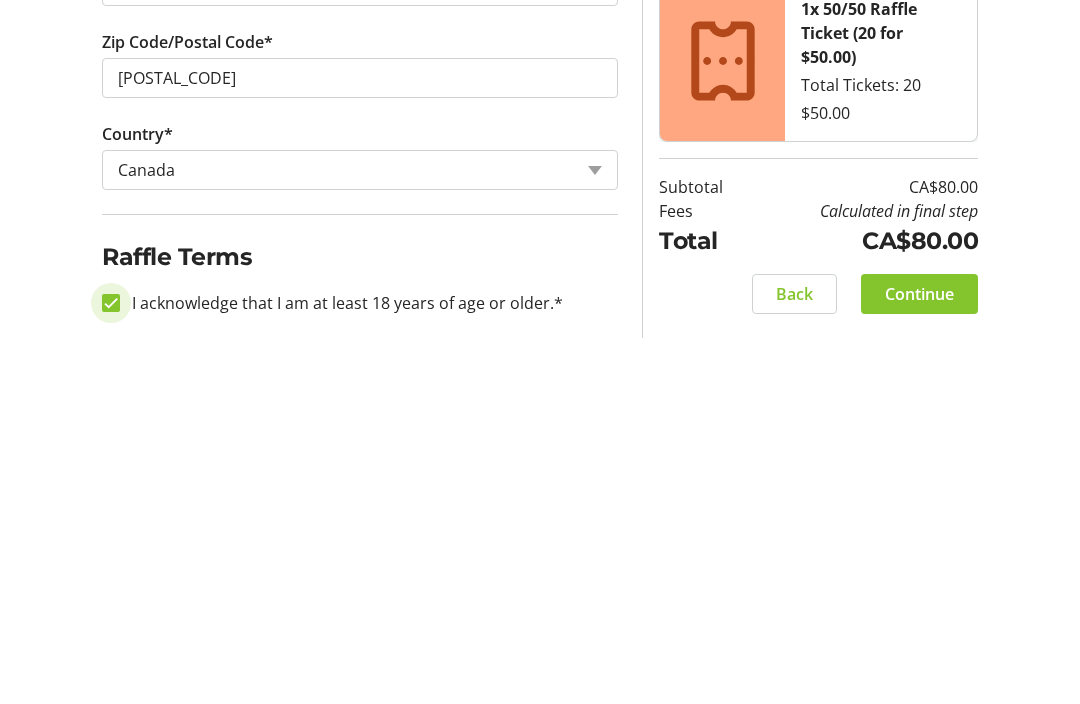 checkbox on "true" 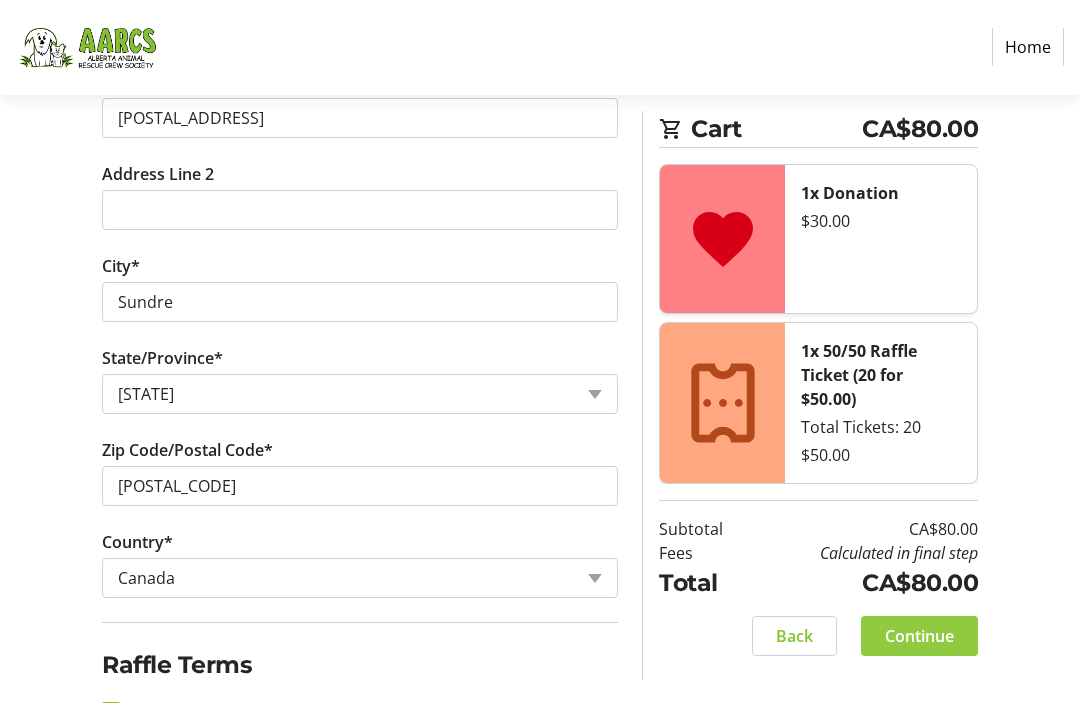 click on "Continue" 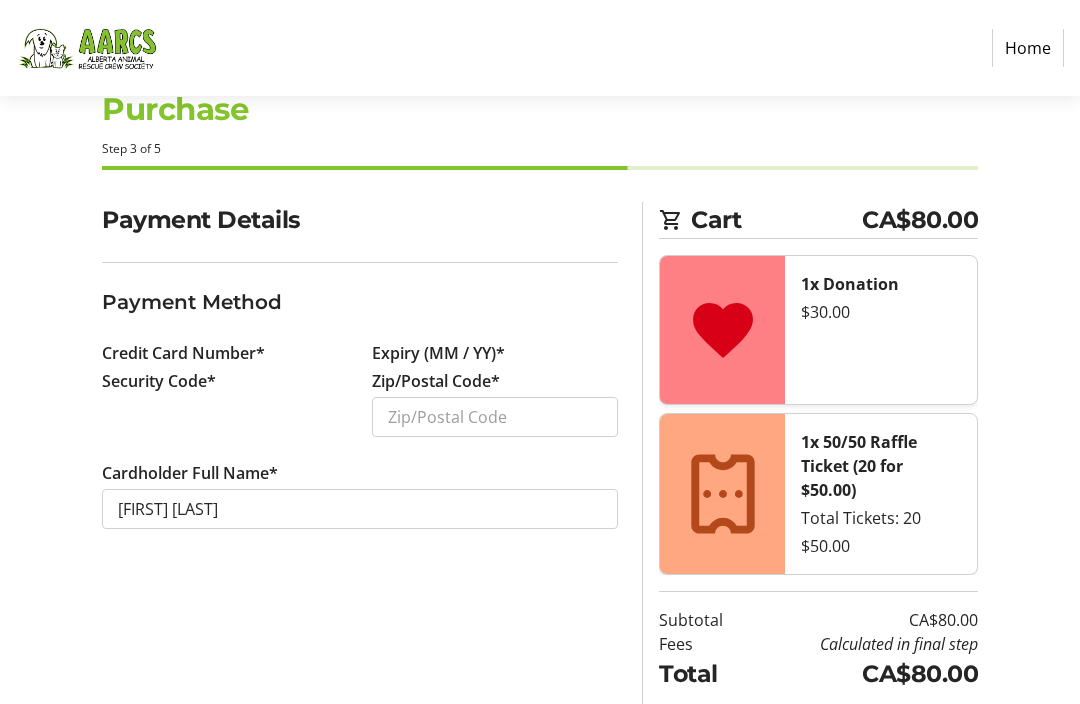 scroll, scrollTop: 0, scrollLeft: 0, axis: both 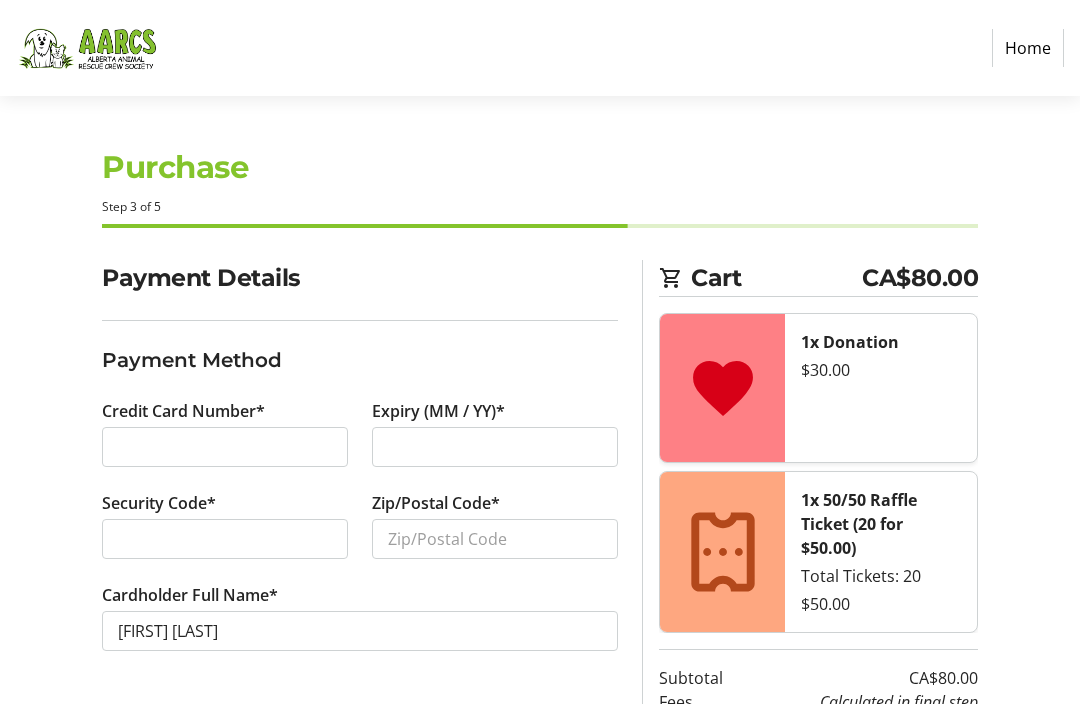 click at bounding box center (225, 447) 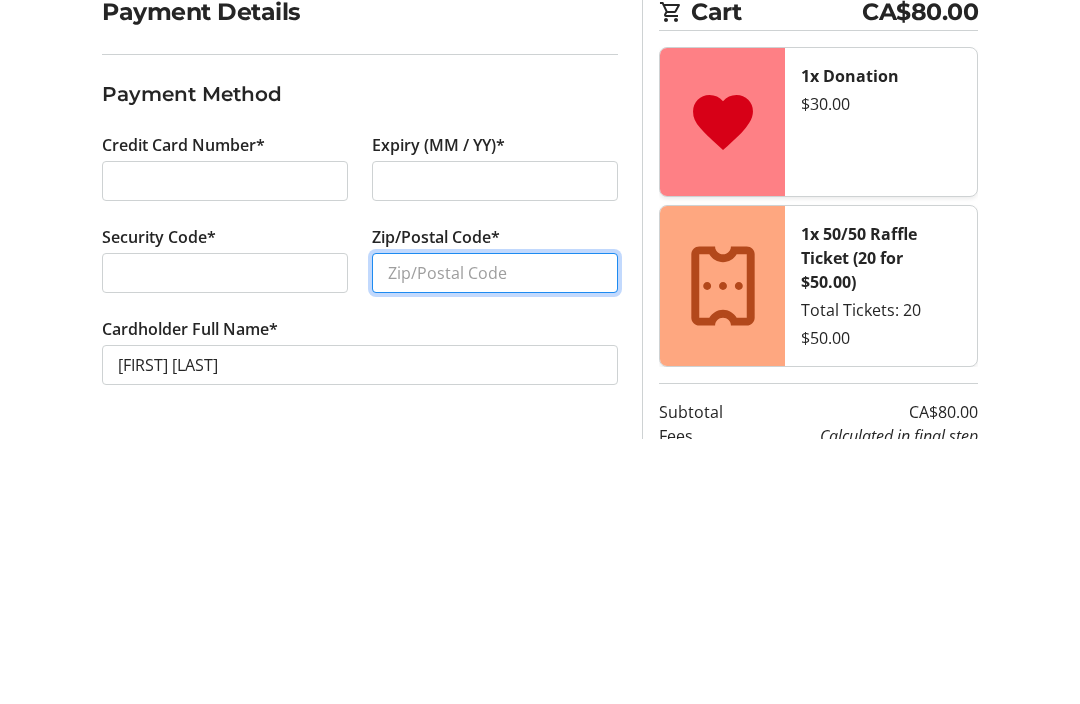 click on "Zip/Postal Code*" at bounding box center (495, 539) 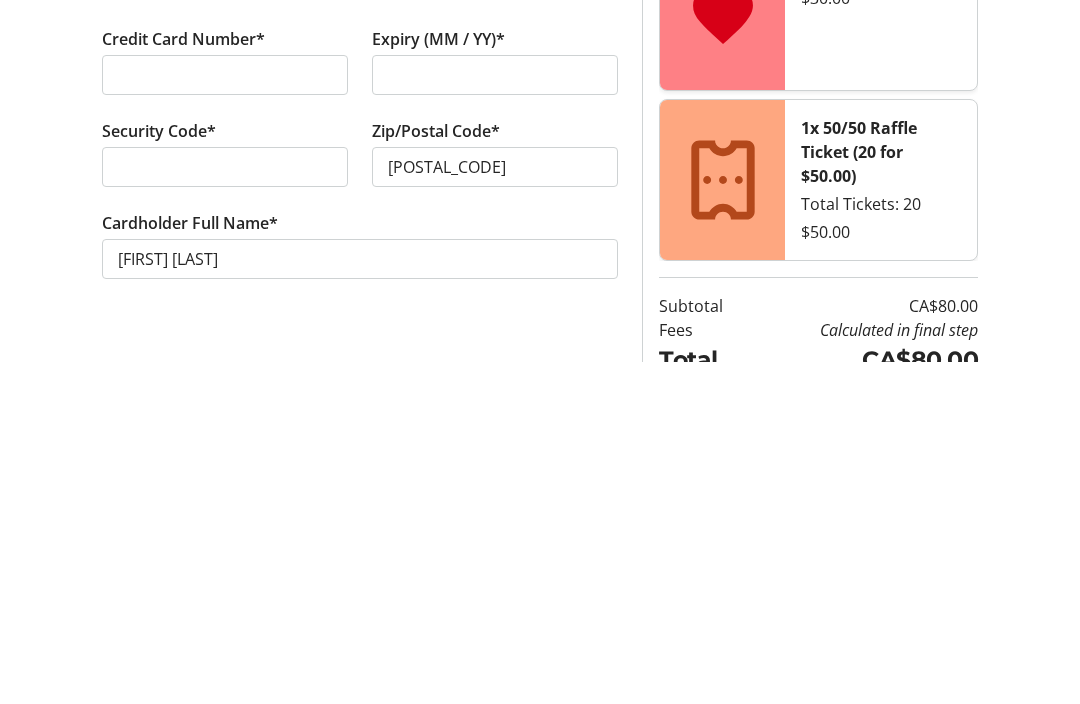 scroll, scrollTop: 58, scrollLeft: 0, axis: vertical 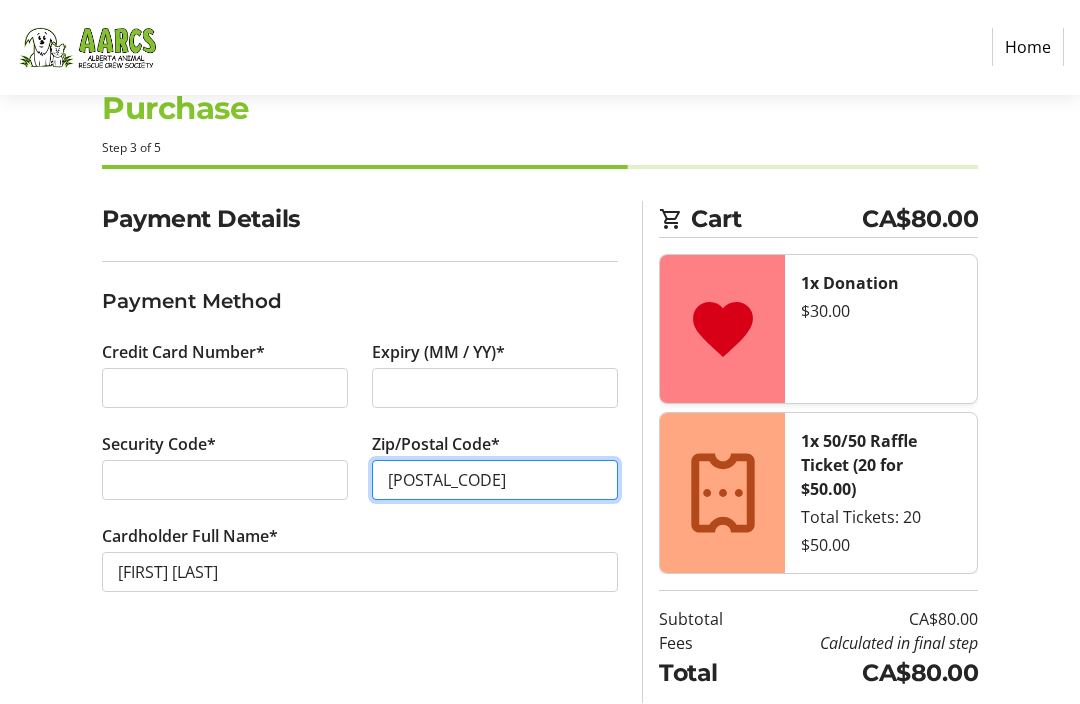 type on "[POSTAL_CODE]" 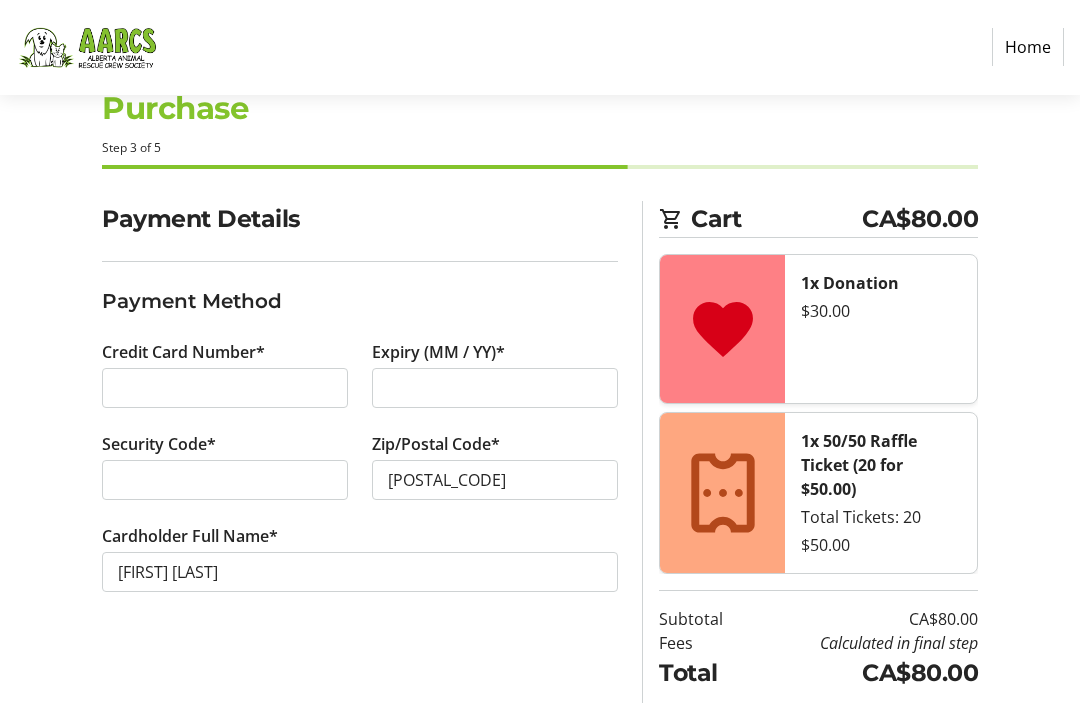 click on "Continue" 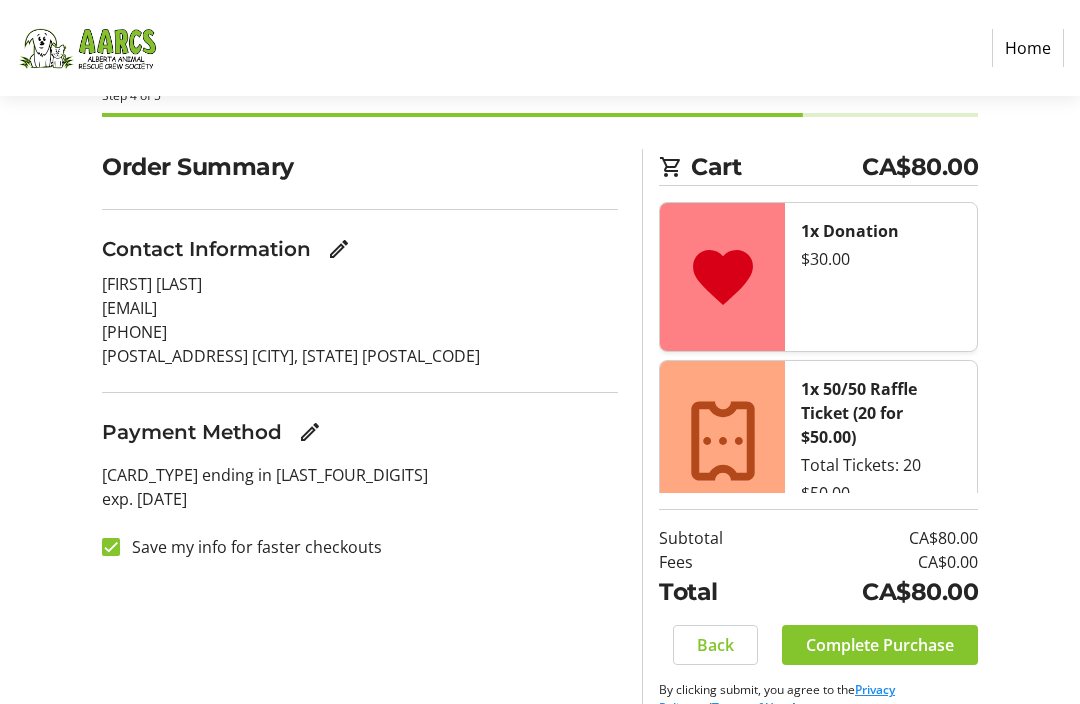 scroll, scrollTop: 110, scrollLeft: 0, axis: vertical 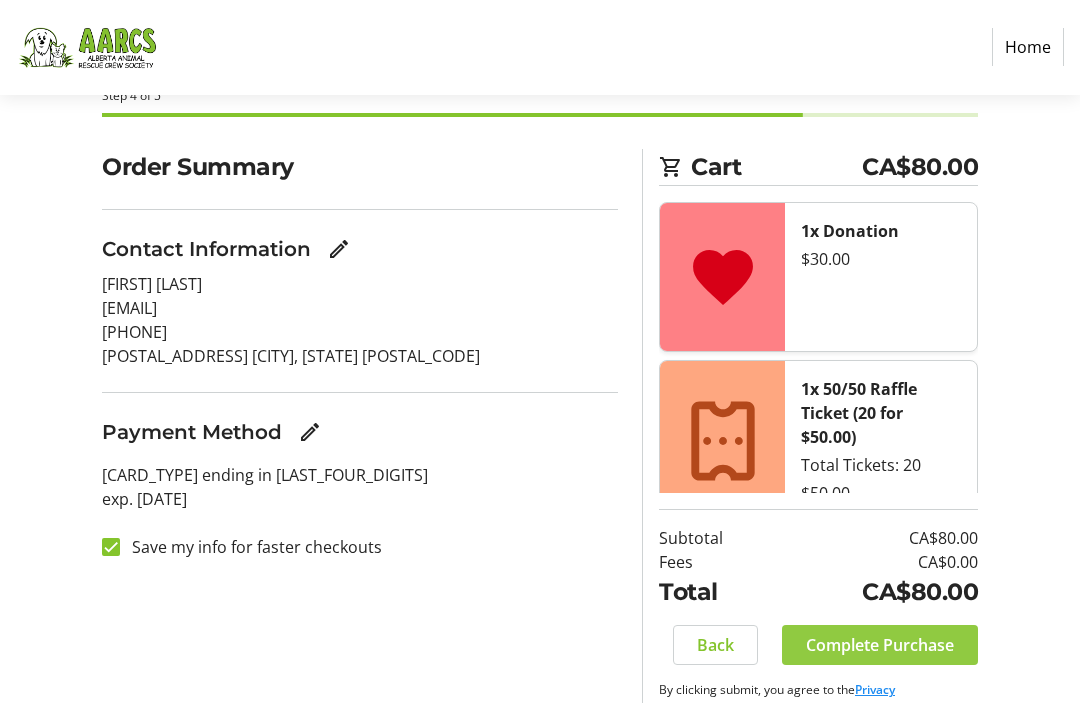 click on "Complete Purchase" 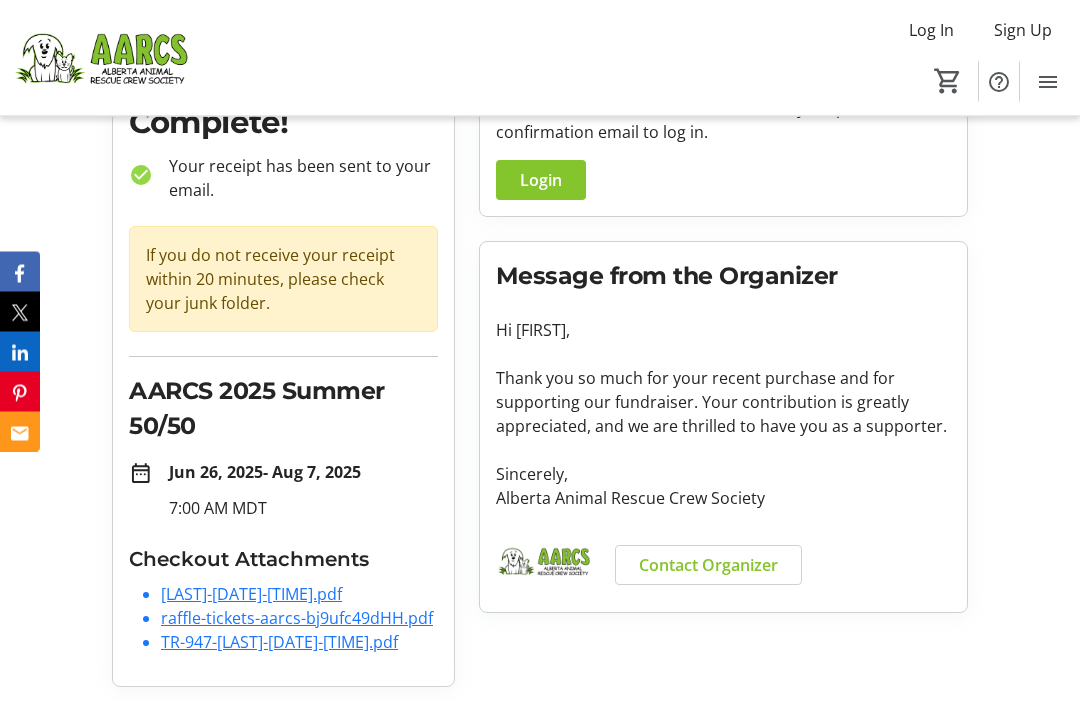 scroll, scrollTop: 149, scrollLeft: 0, axis: vertical 